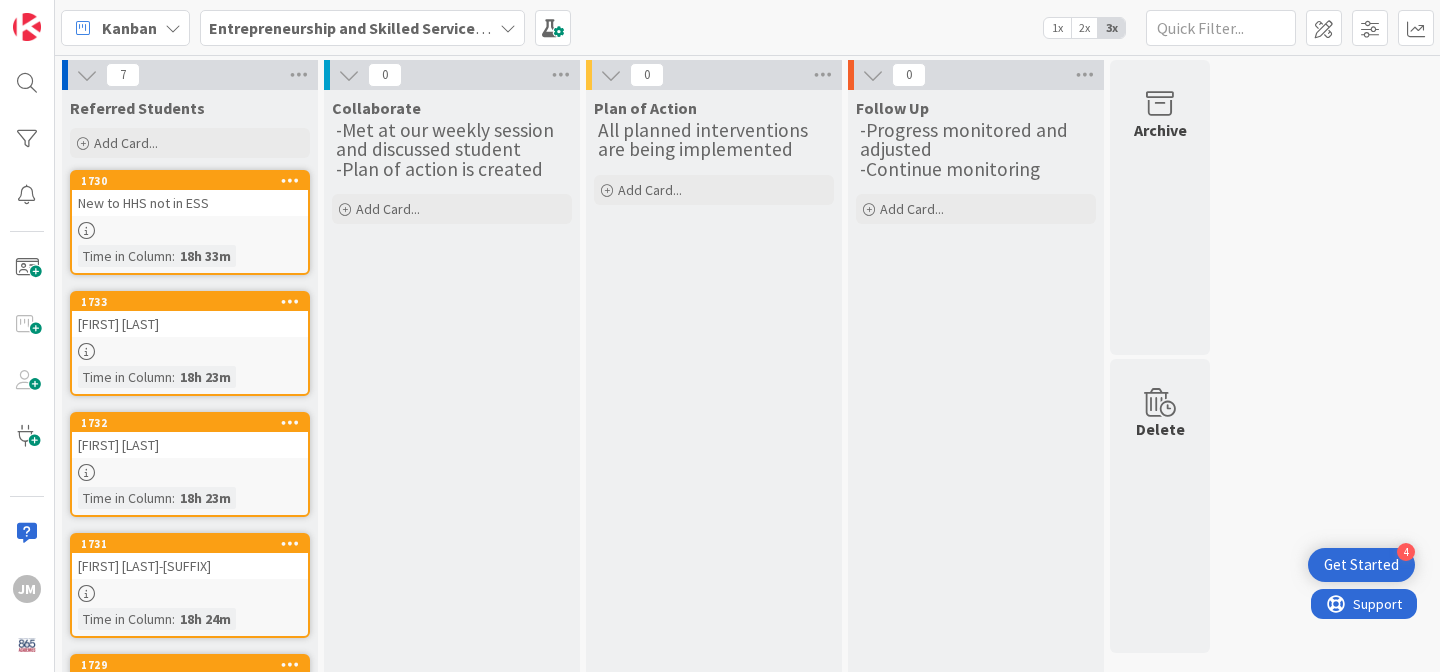 scroll, scrollTop: 0, scrollLeft: 0, axis: both 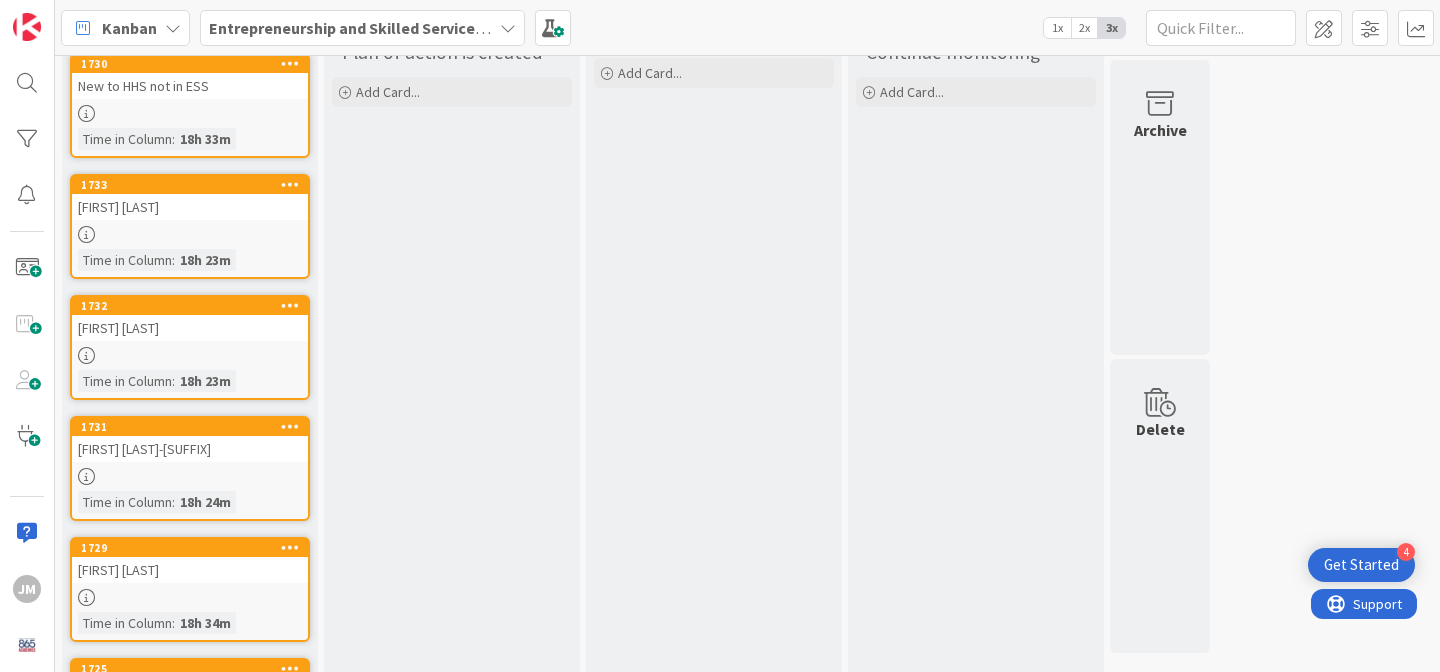 click on "New to HHS not in ESS" at bounding box center (190, 86) 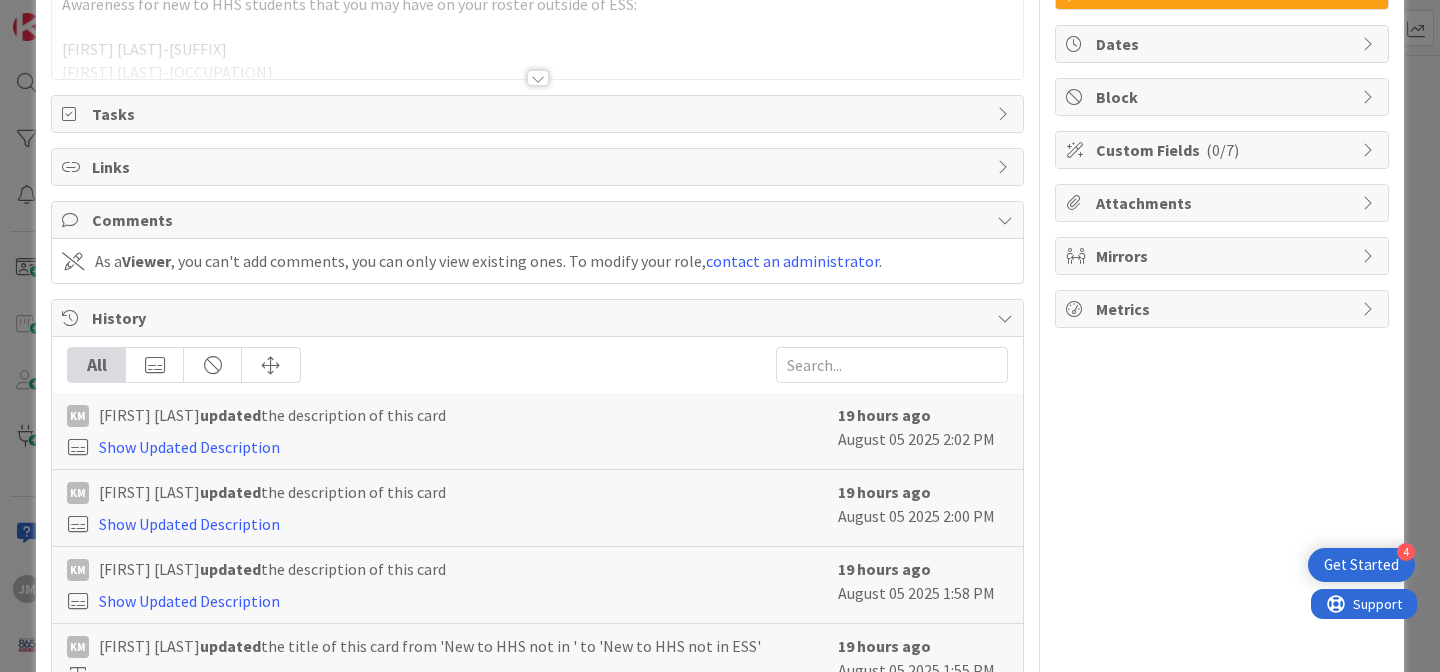 scroll, scrollTop: 0, scrollLeft: 0, axis: both 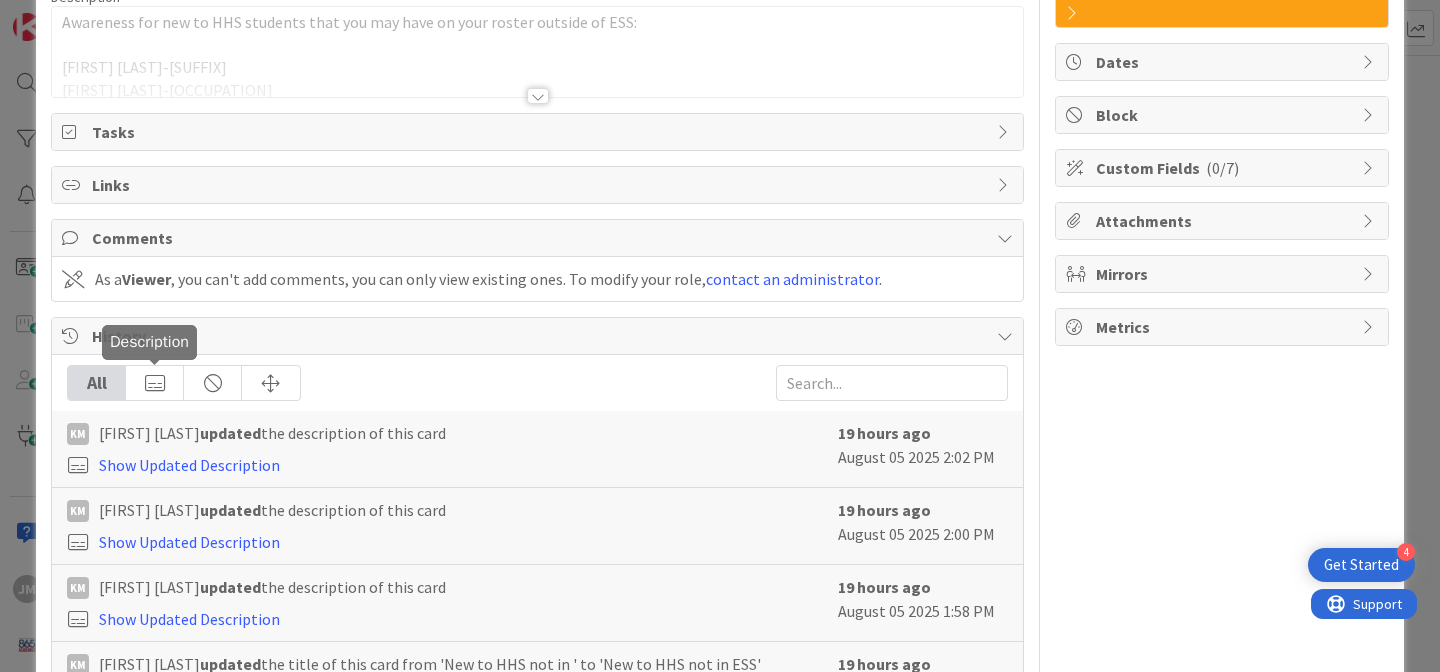 click at bounding box center [155, 383] 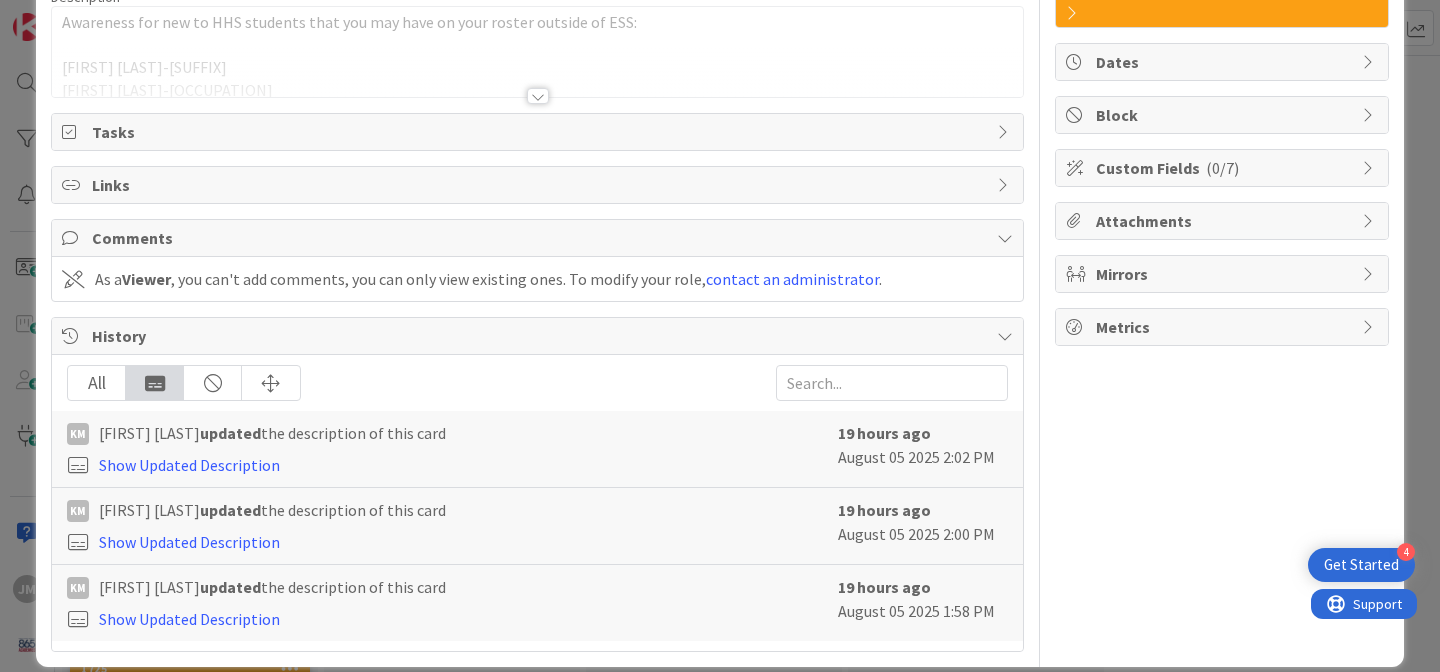 click on "All" at bounding box center (97, 383) 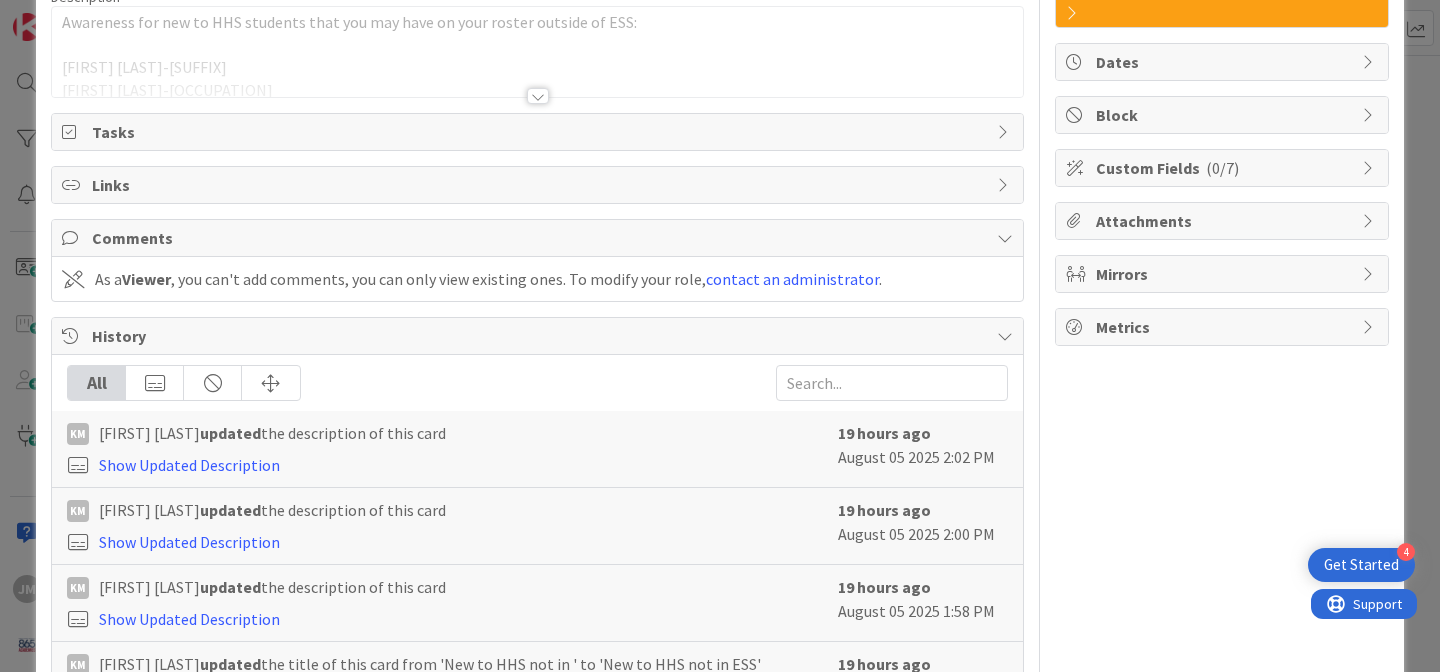 scroll, scrollTop: 0, scrollLeft: 0, axis: both 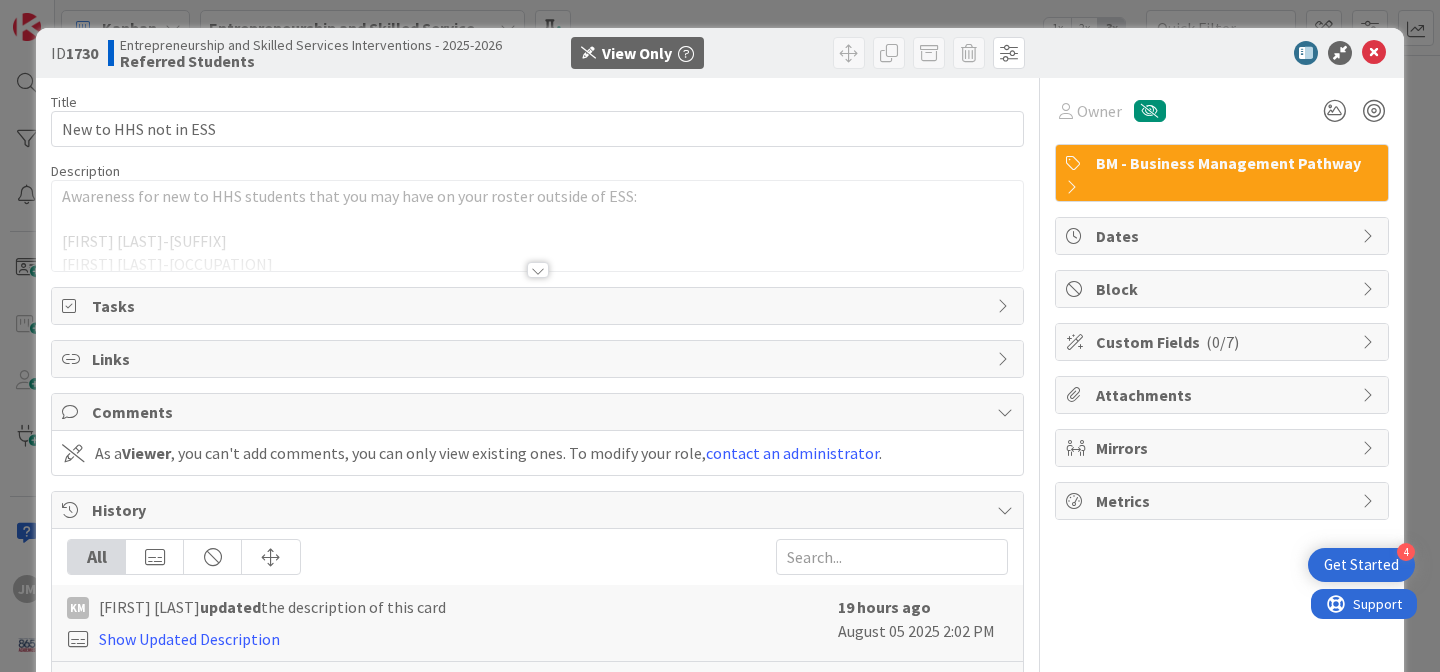 click at bounding box center [538, 270] 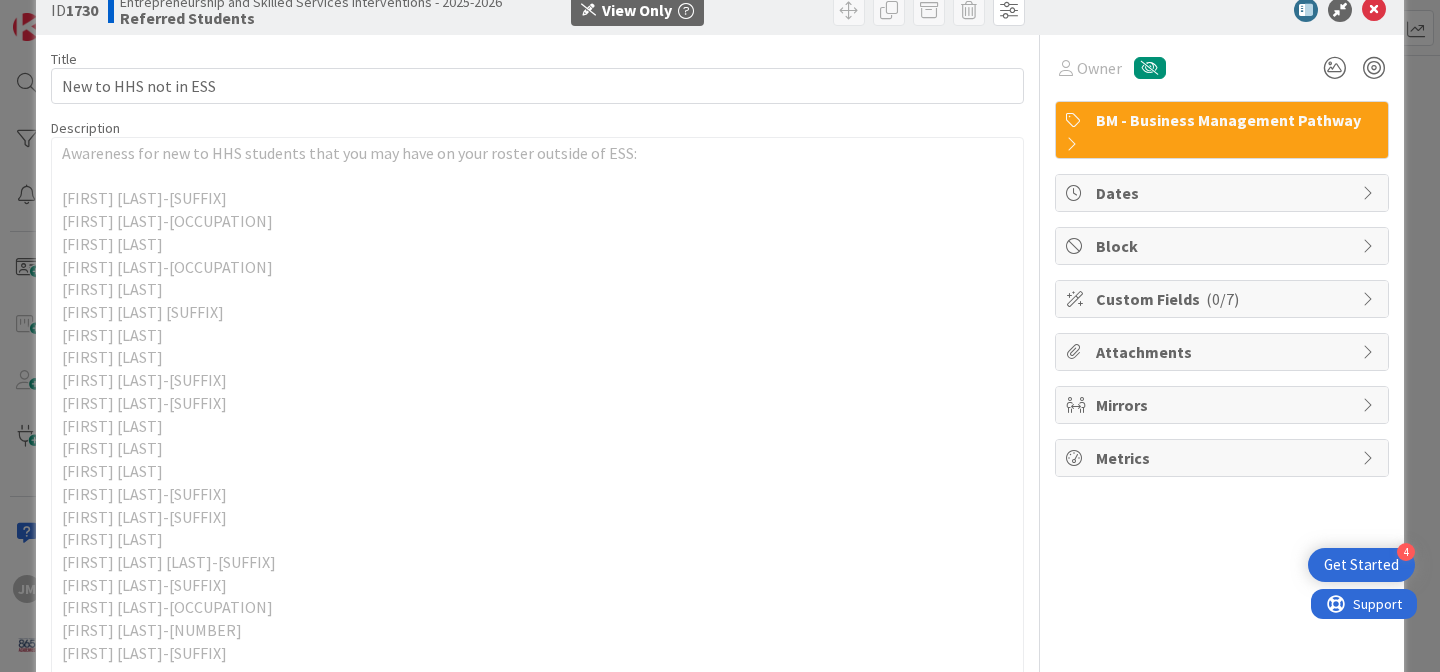 scroll, scrollTop: 0, scrollLeft: 0, axis: both 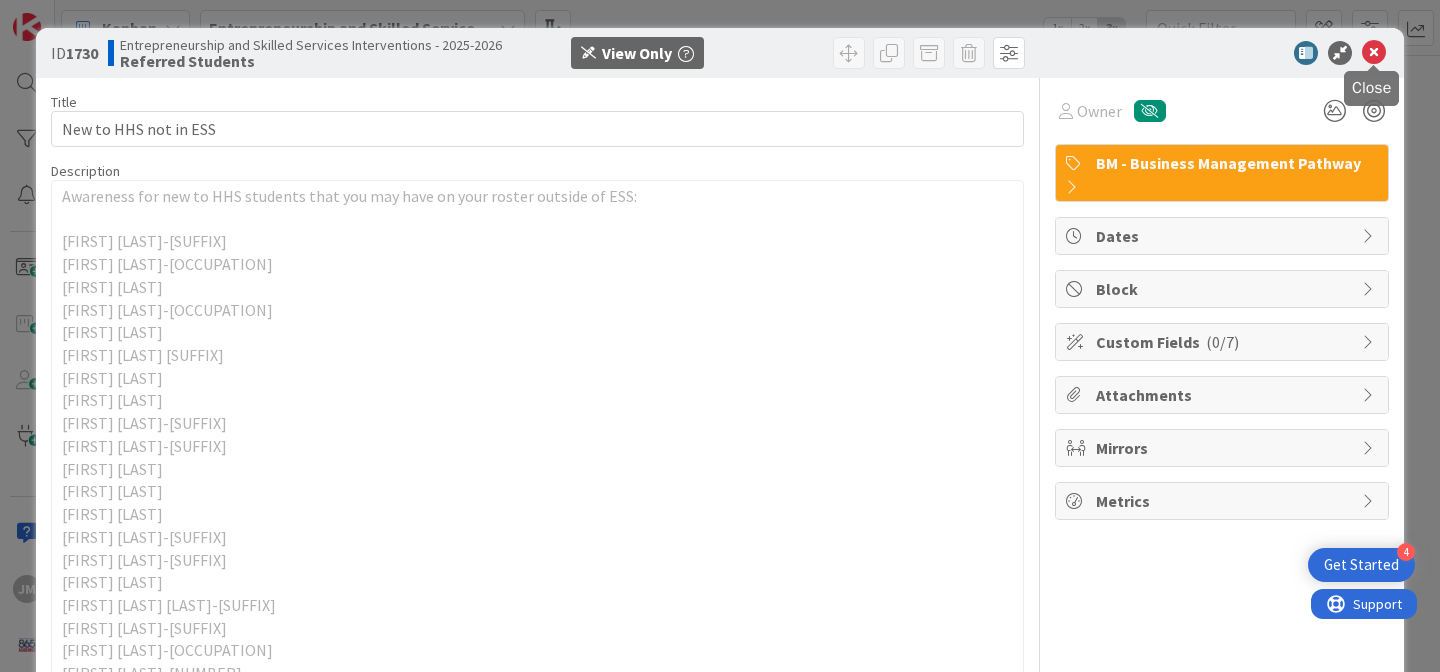 click at bounding box center [1374, 53] 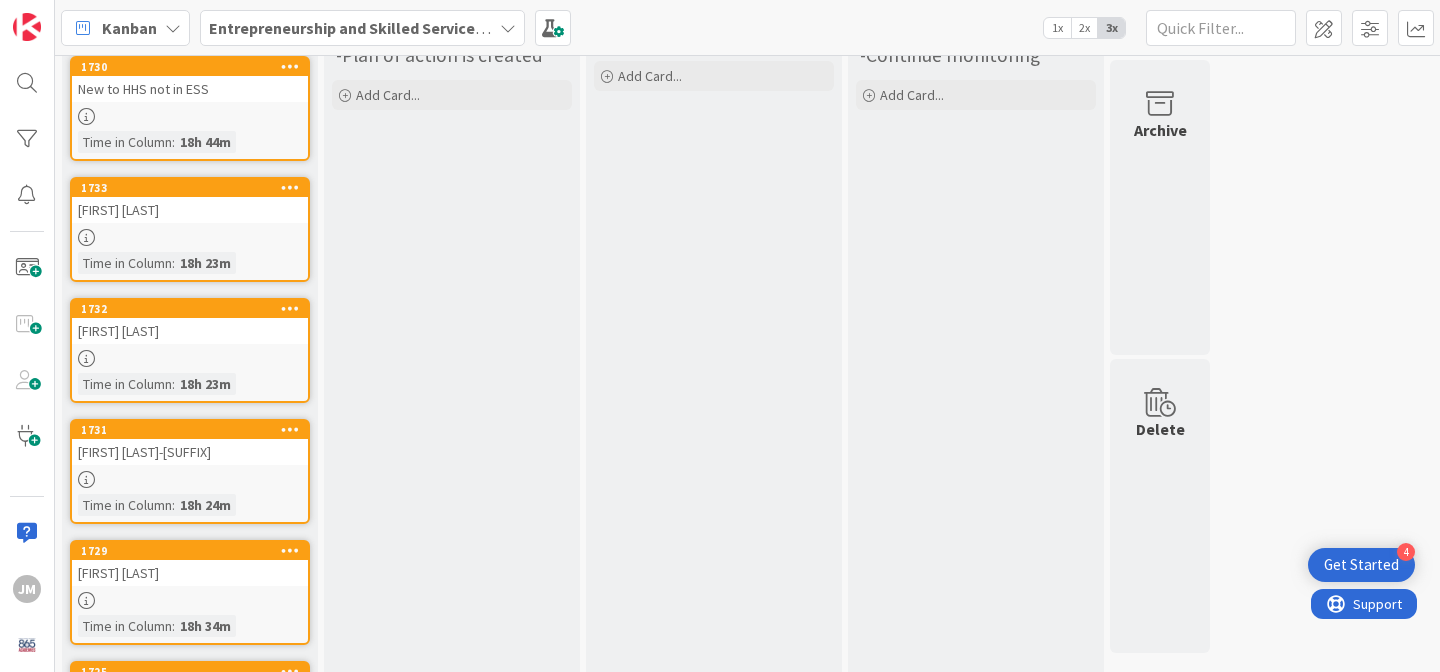 scroll, scrollTop: 0, scrollLeft: 0, axis: both 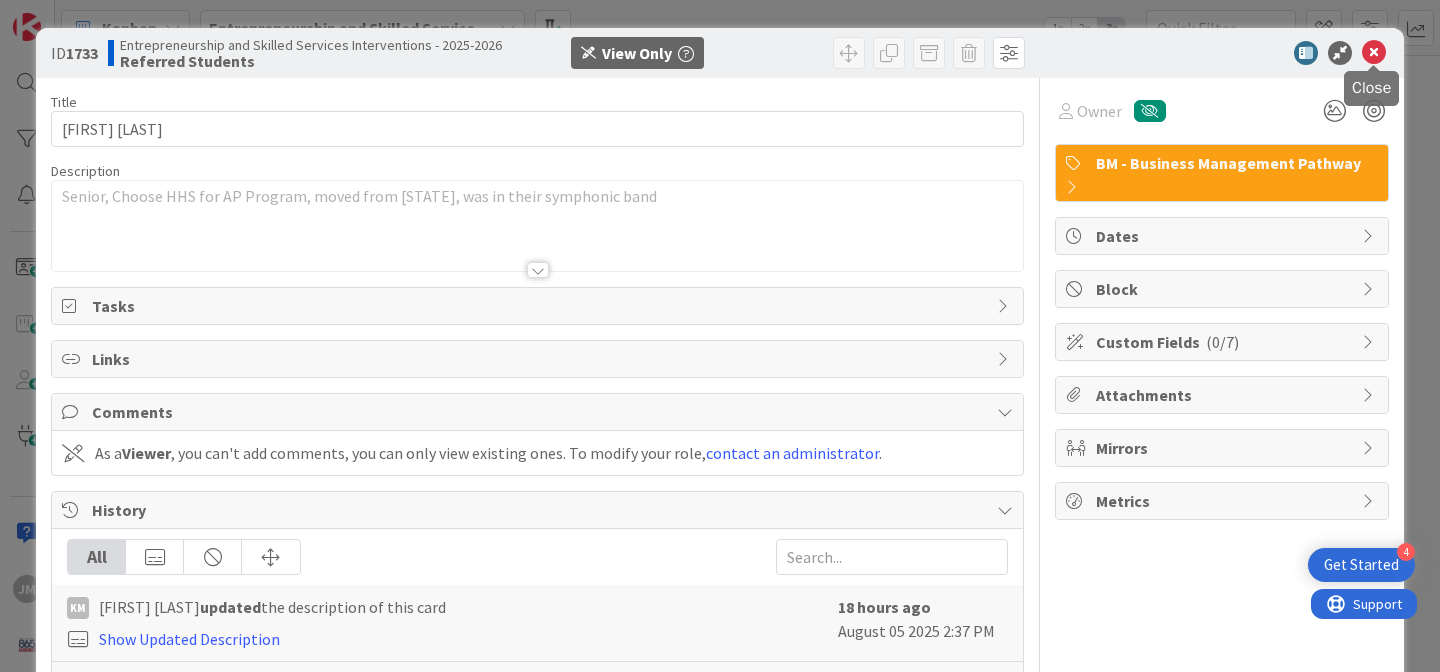 click at bounding box center (1374, 53) 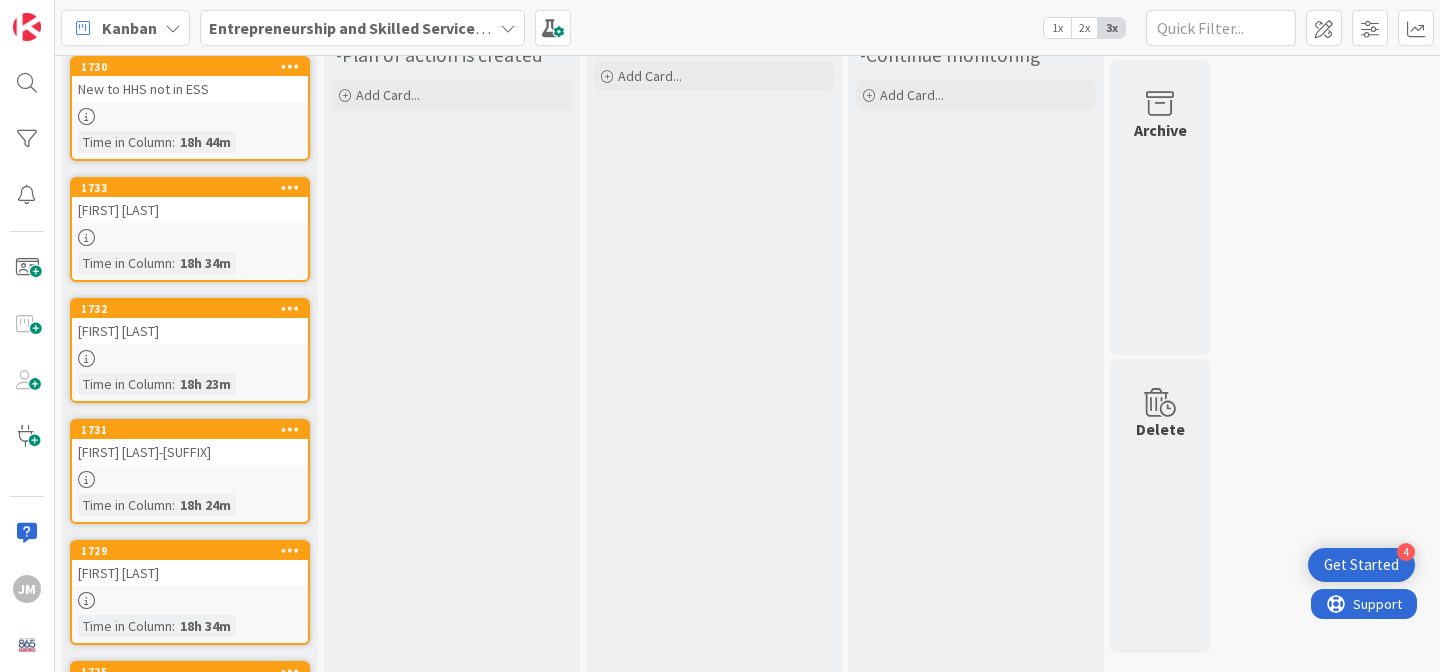 scroll, scrollTop: 397, scrollLeft: 0, axis: vertical 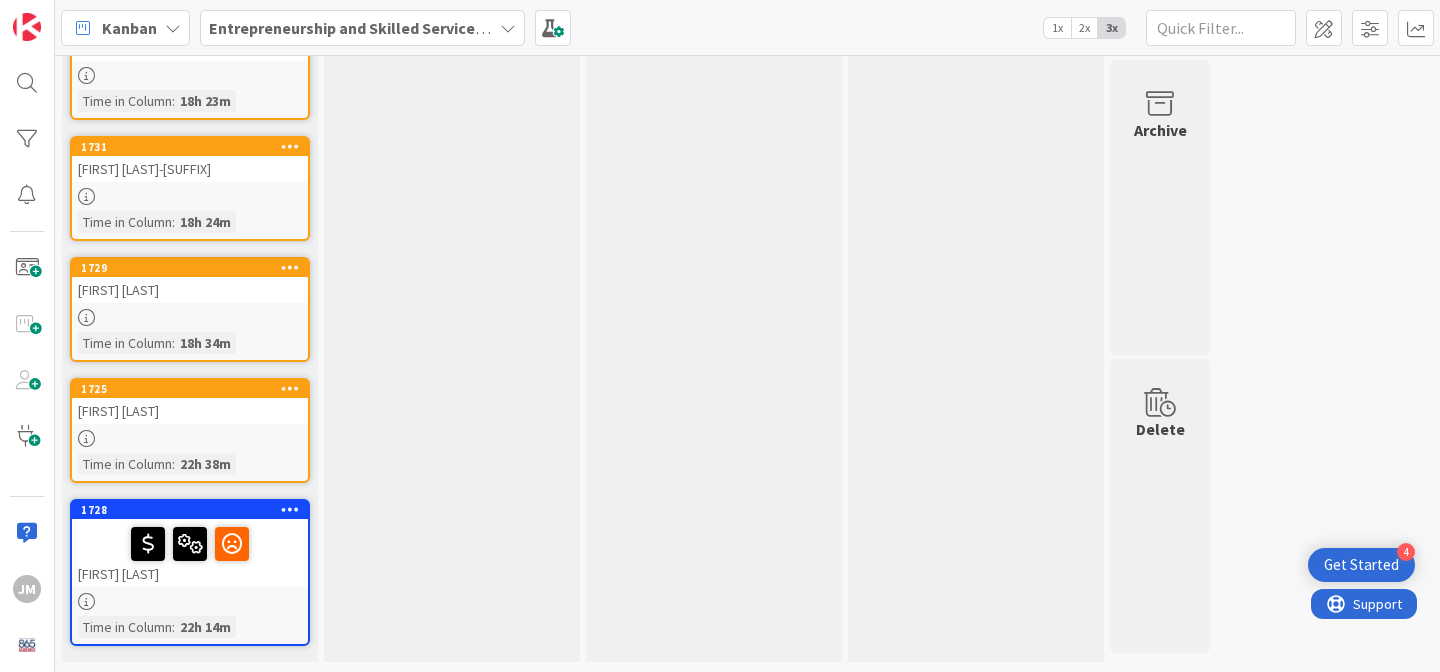 click on "[FIRST] [LAST]" at bounding box center (190, 411) 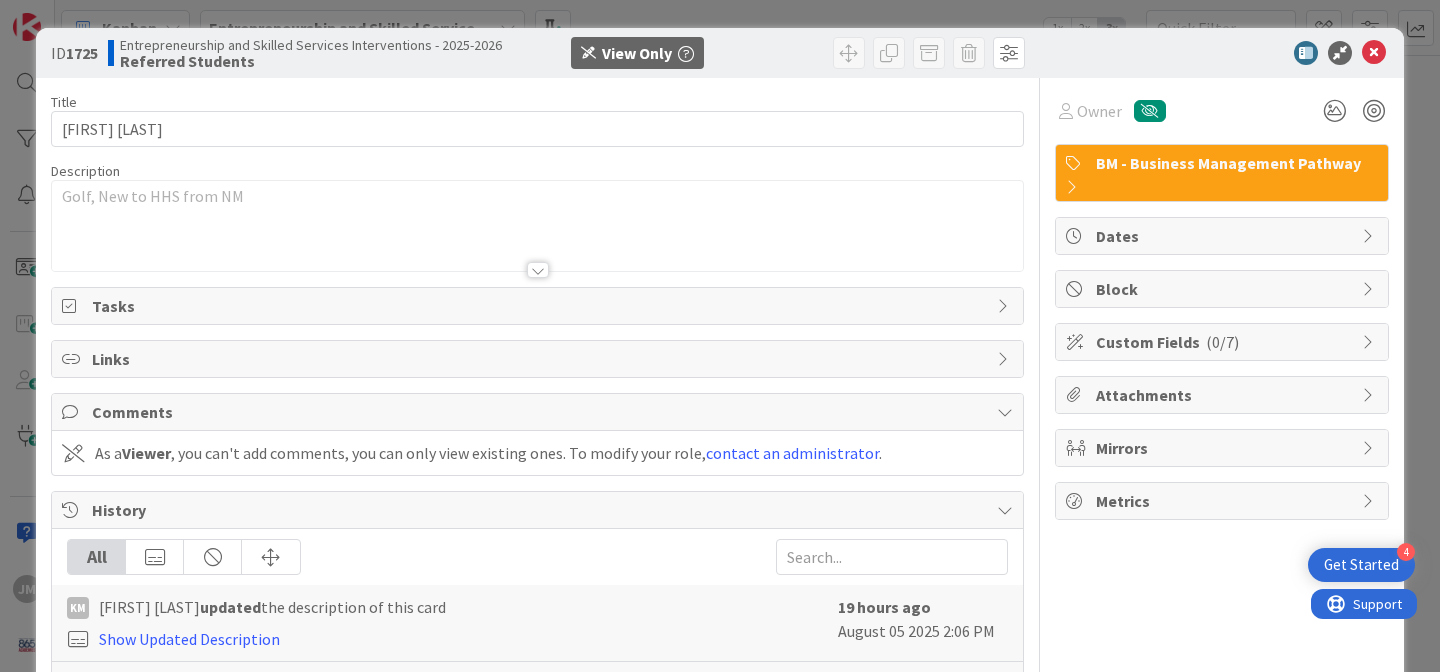 scroll, scrollTop: 0, scrollLeft: 0, axis: both 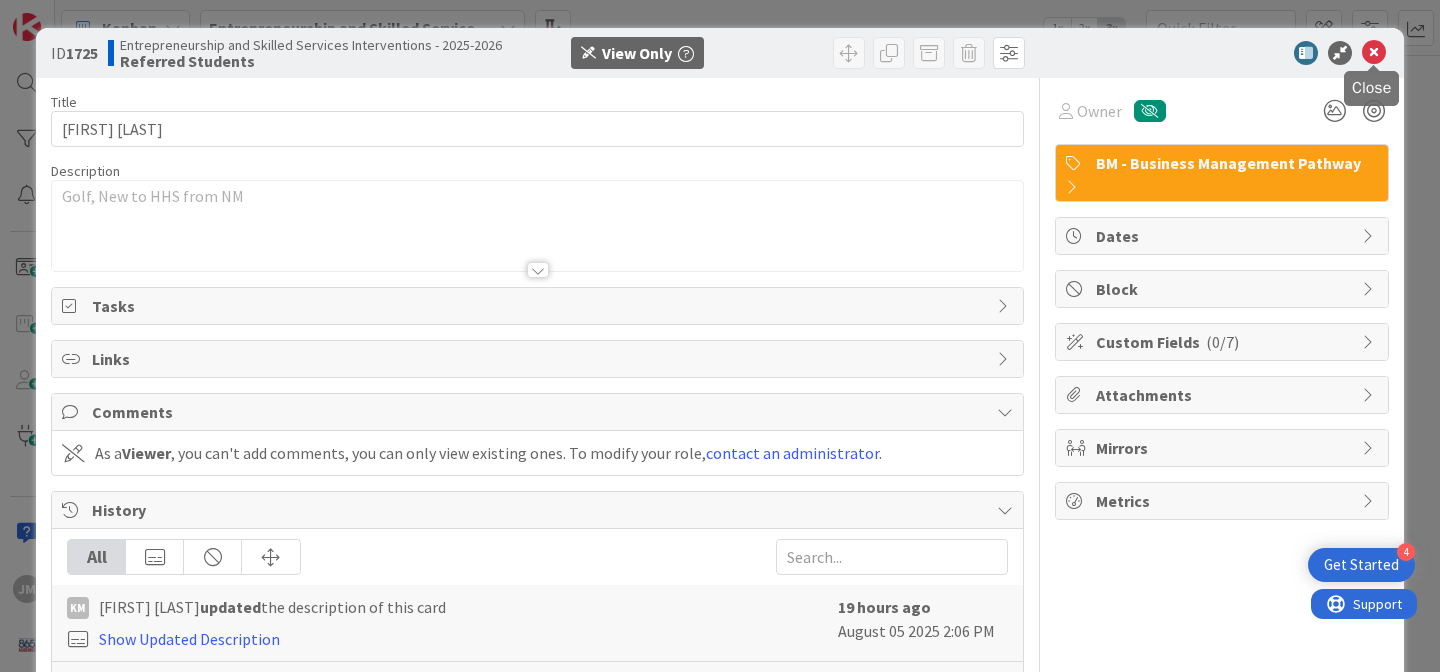 click at bounding box center (1374, 53) 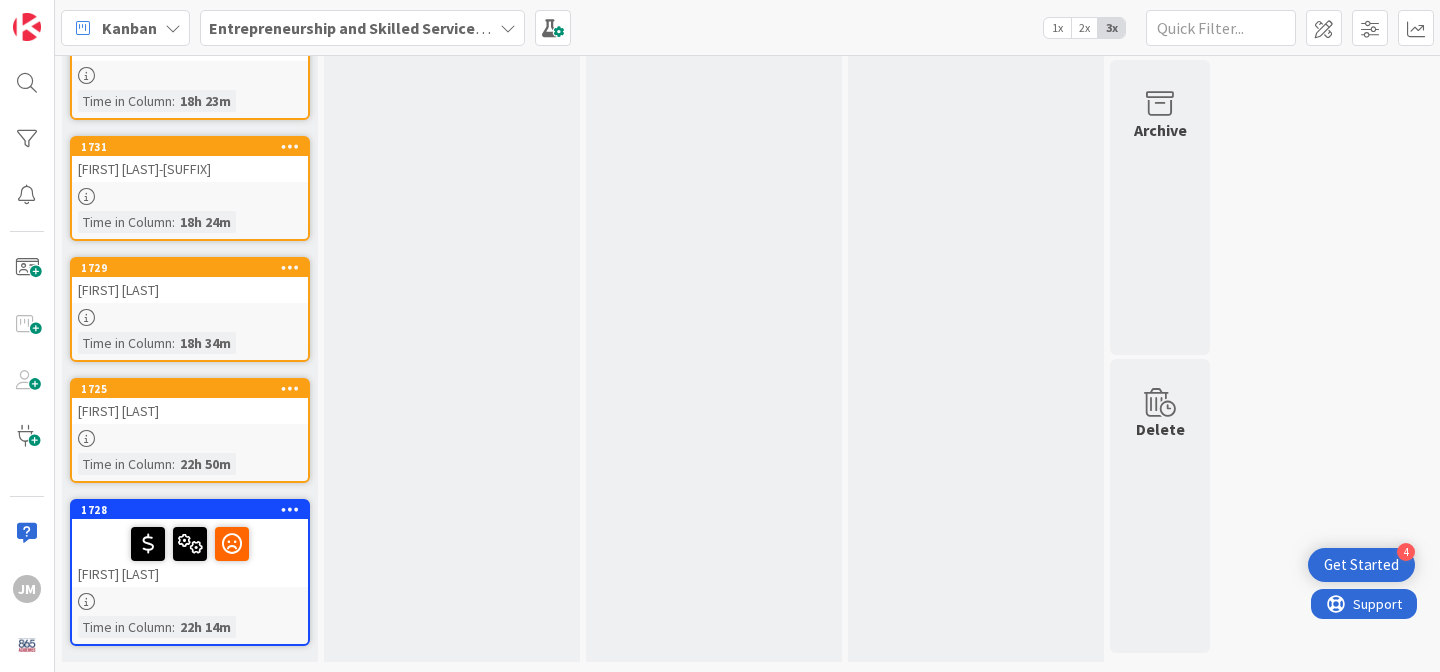scroll, scrollTop: 0, scrollLeft: 0, axis: both 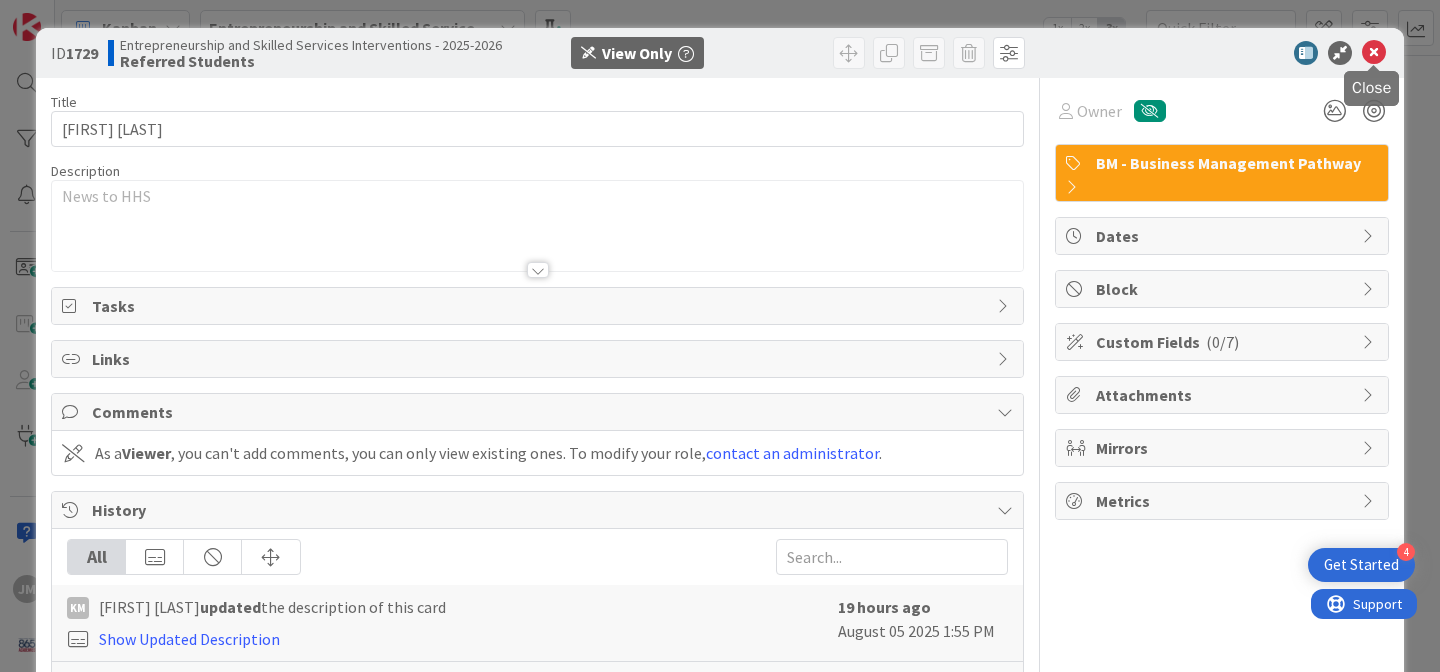 click at bounding box center [1374, 53] 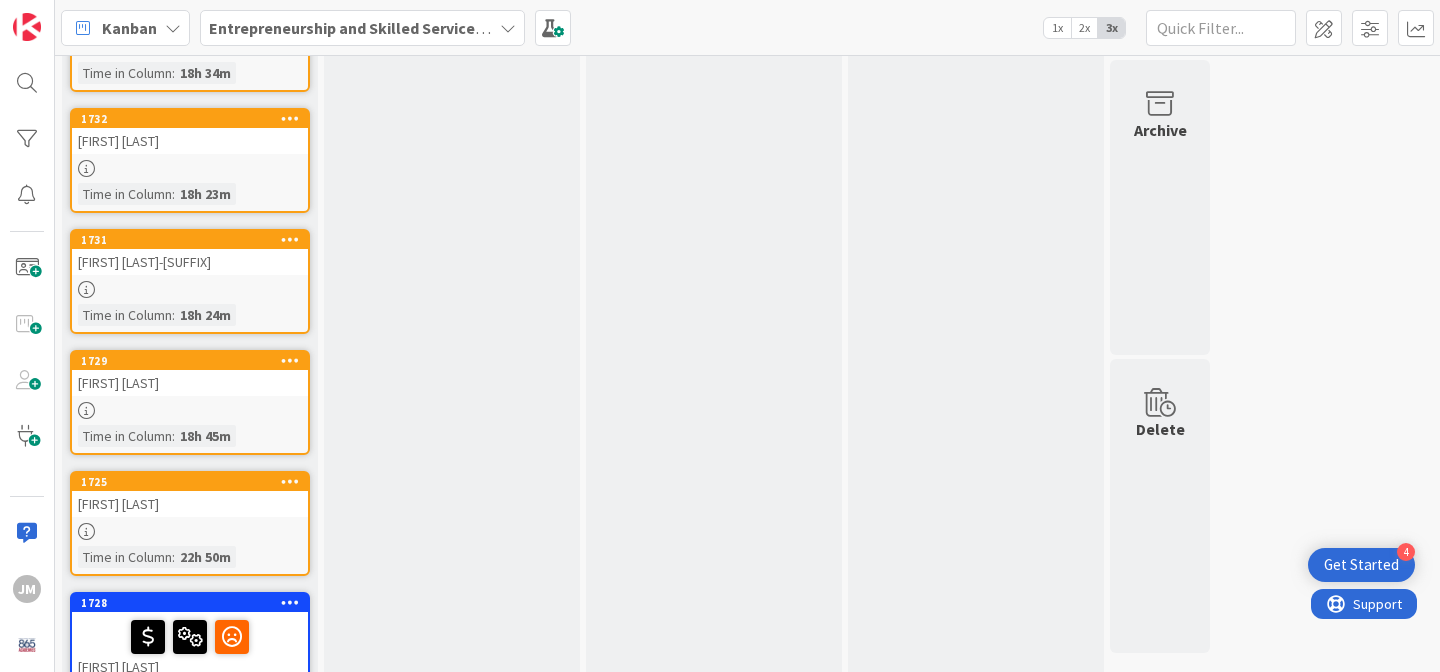 scroll, scrollTop: 0, scrollLeft: 0, axis: both 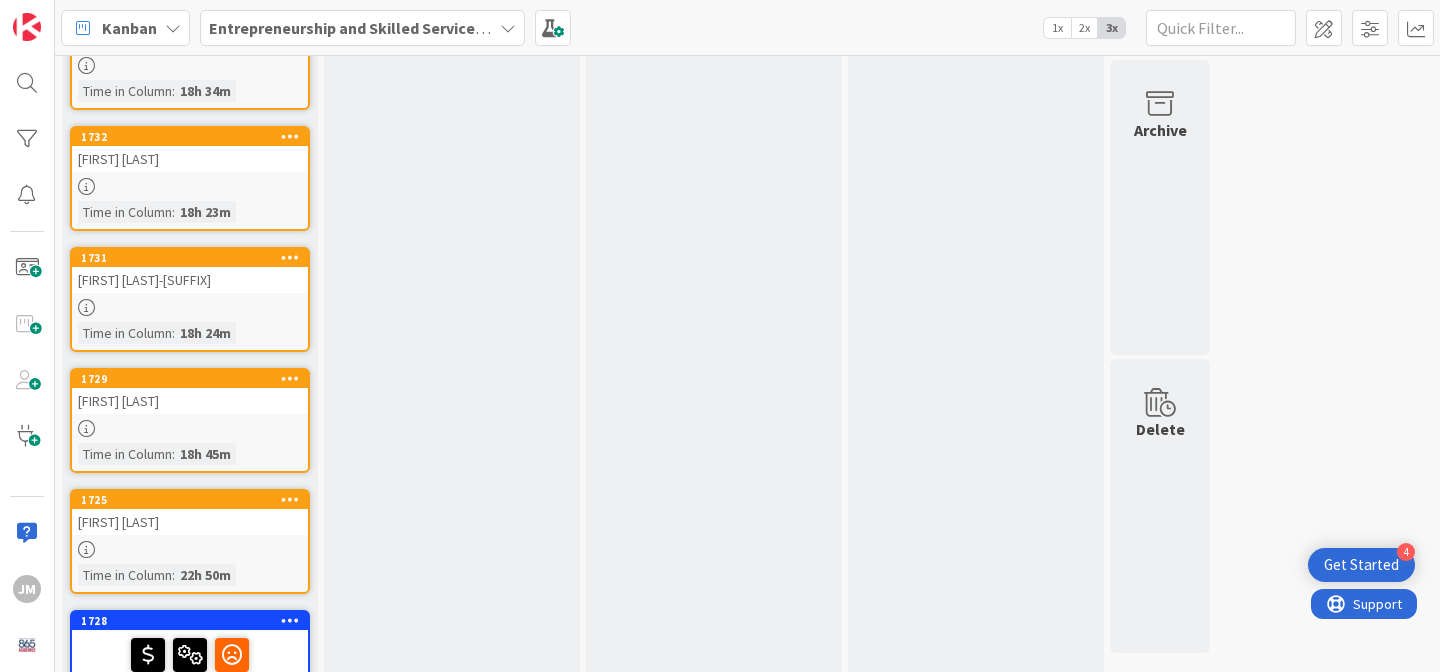 click on "[FIRST] [LAST]-[SUFFIX]" at bounding box center (190, 280) 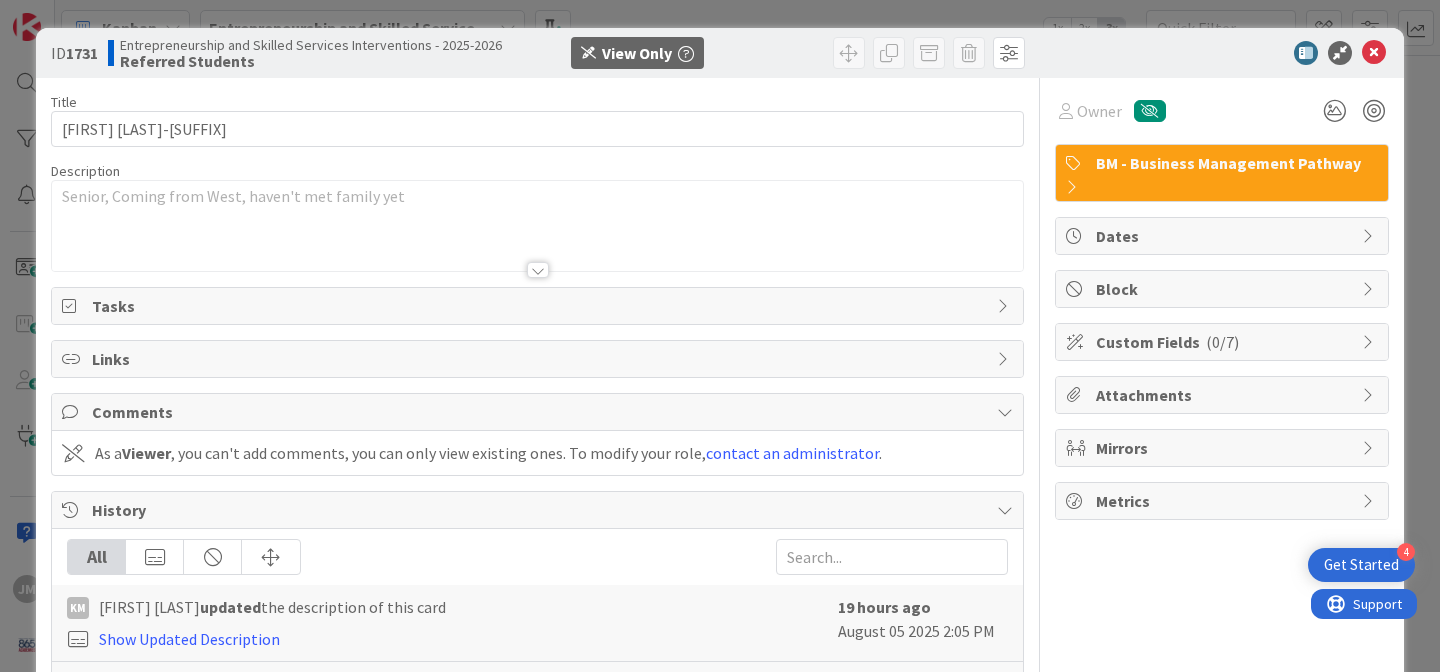 scroll, scrollTop: 0, scrollLeft: 0, axis: both 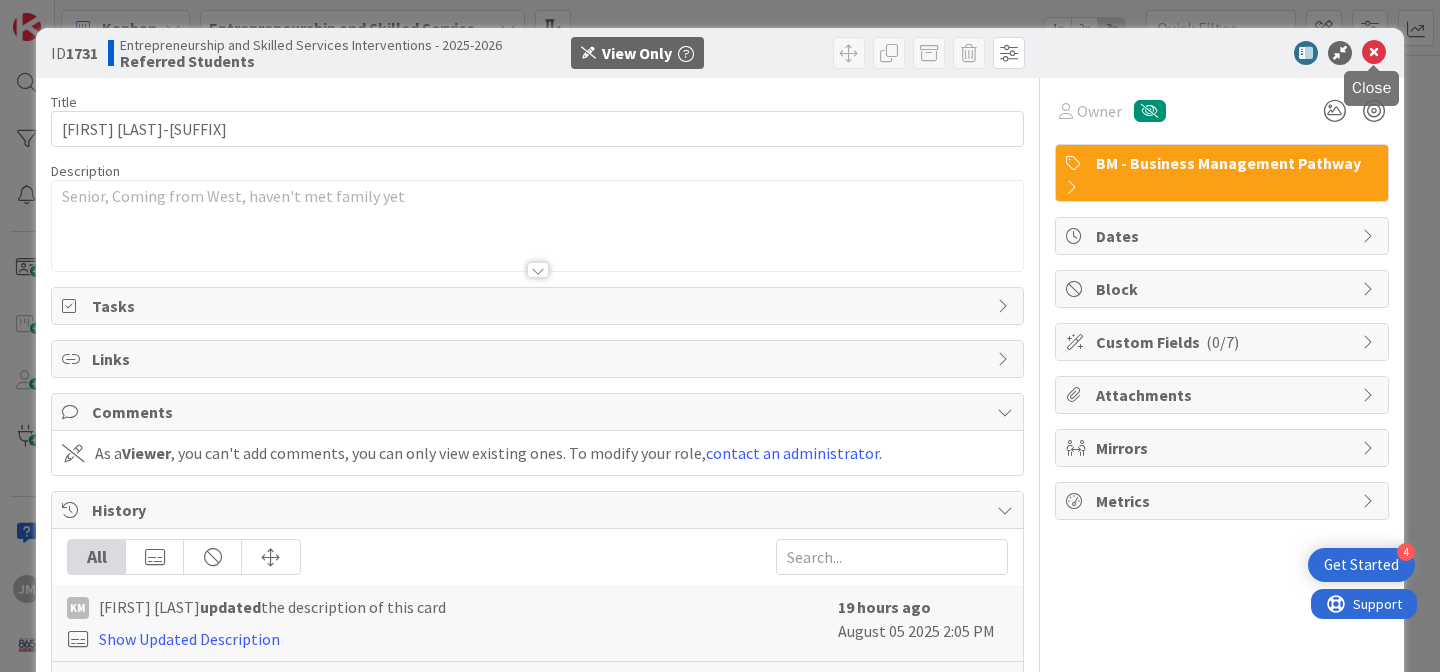 click at bounding box center (1374, 53) 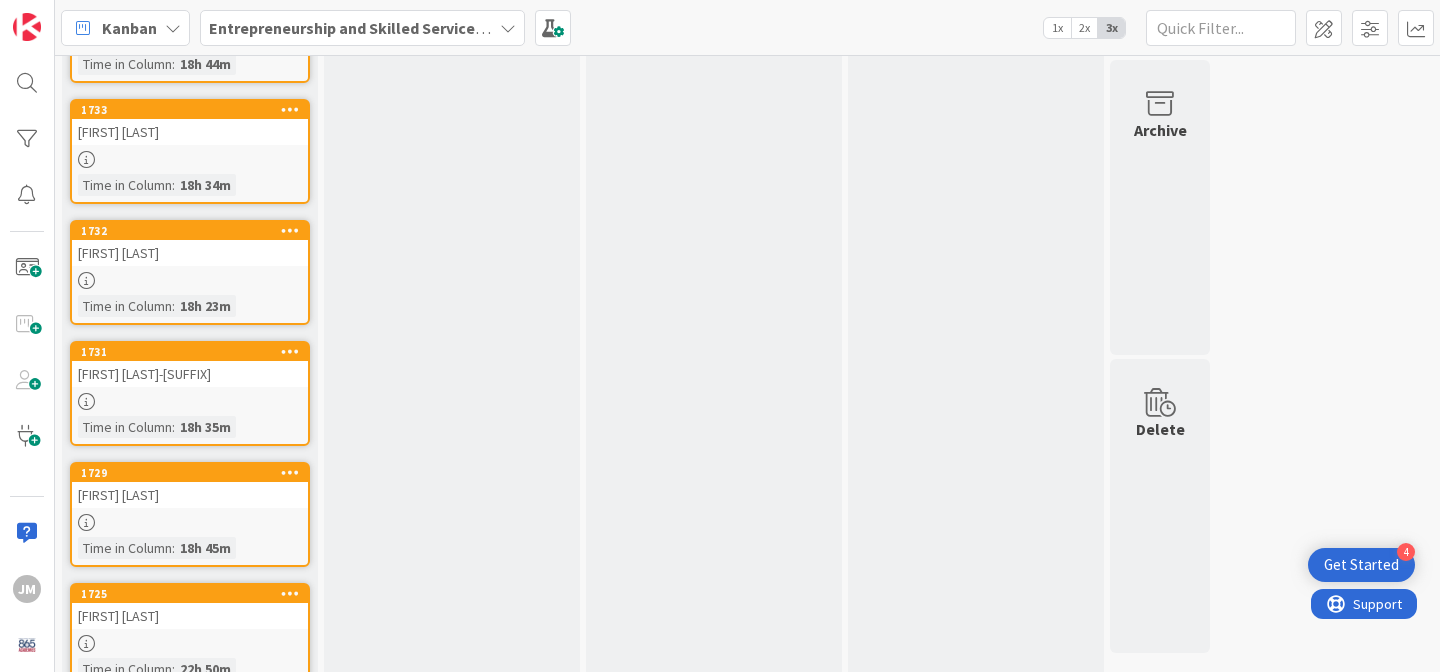 scroll, scrollTop: 138, scrollLeft: 0, axis: vertical 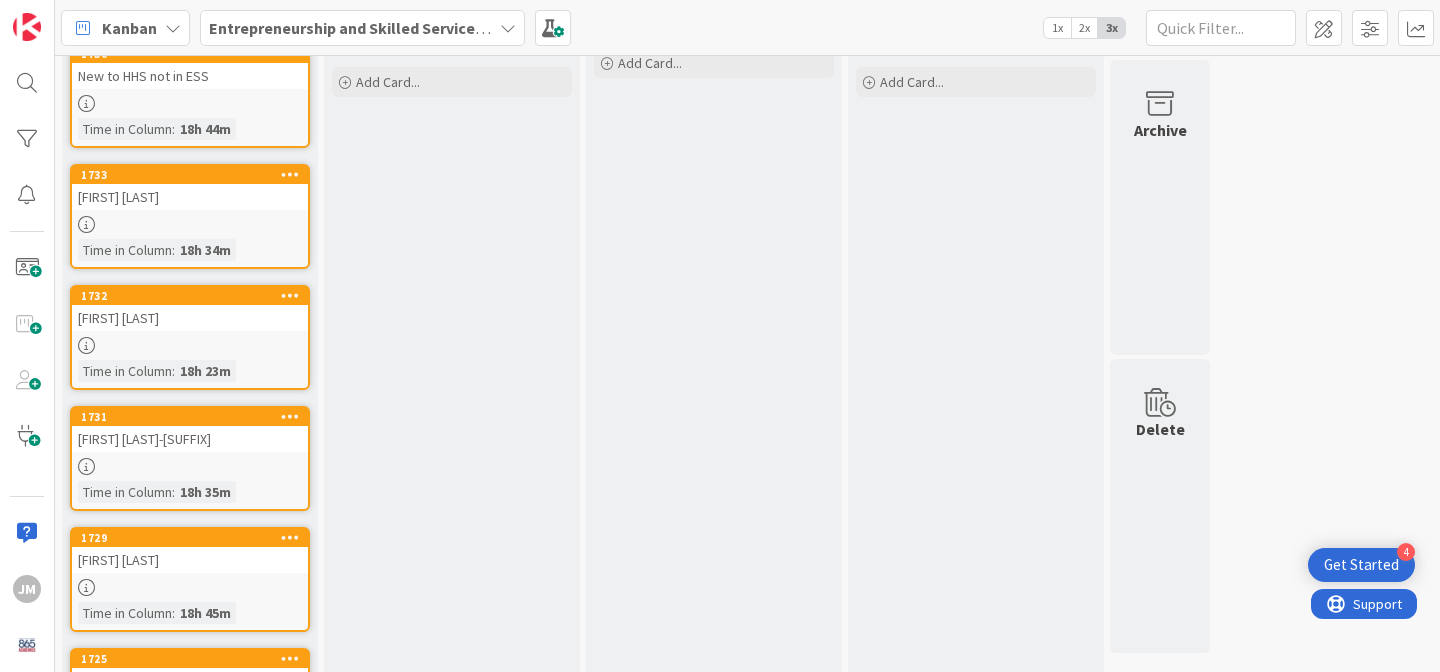 click on "[FIRST] [LAST]" at bounding box center [190, 318] 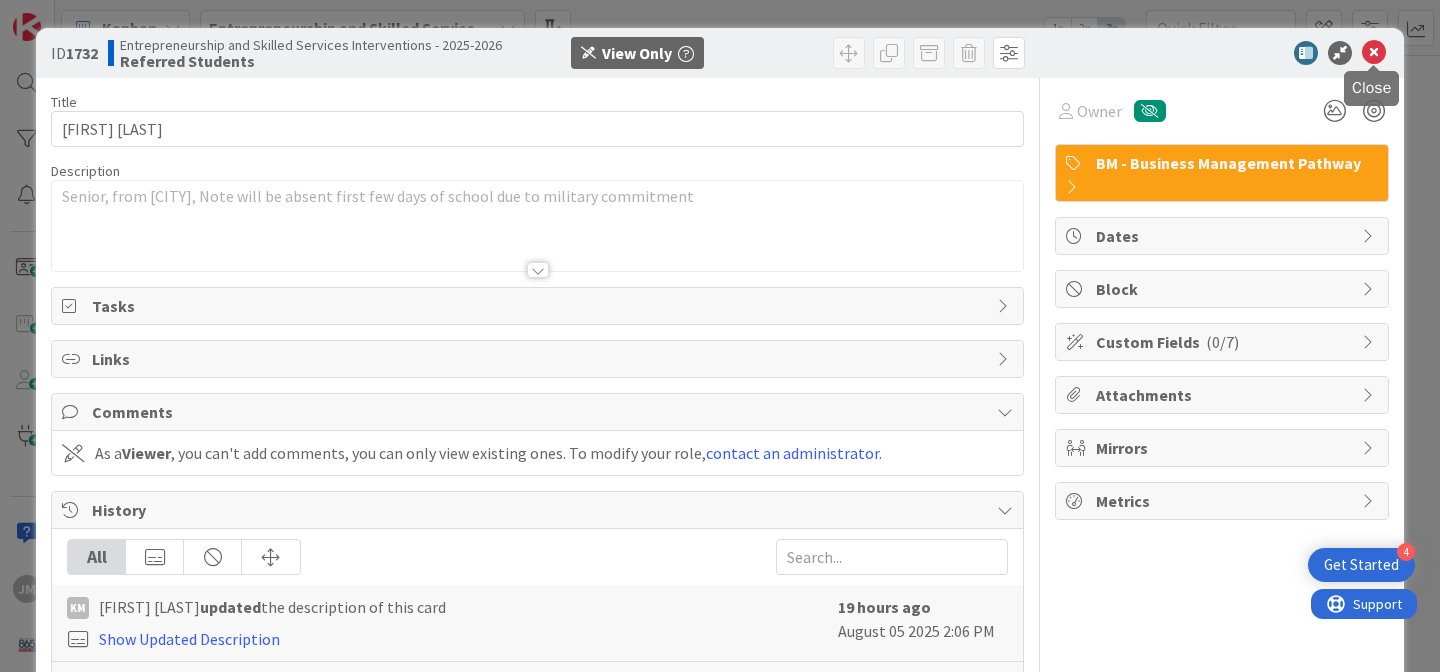 click at bounding box center [1374, 53] 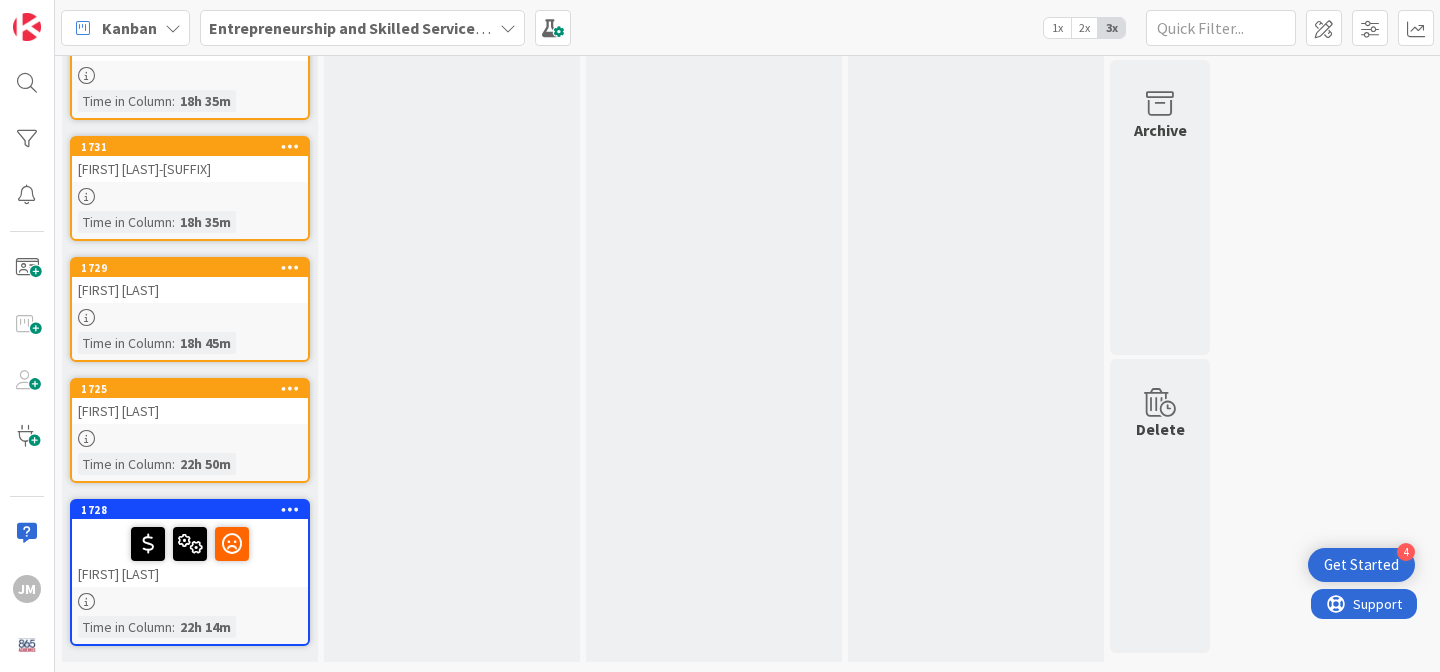 click at bounding box center [190, 601] 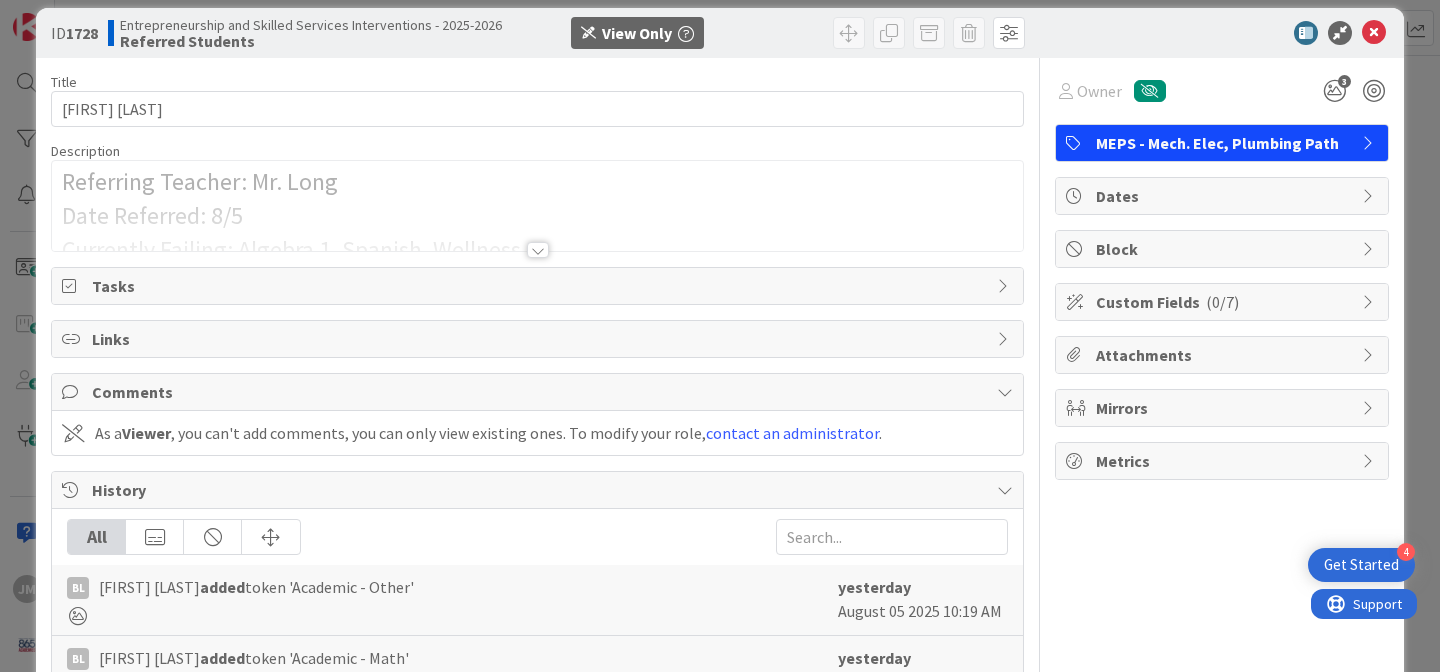 click at bounding box center (538, 250) 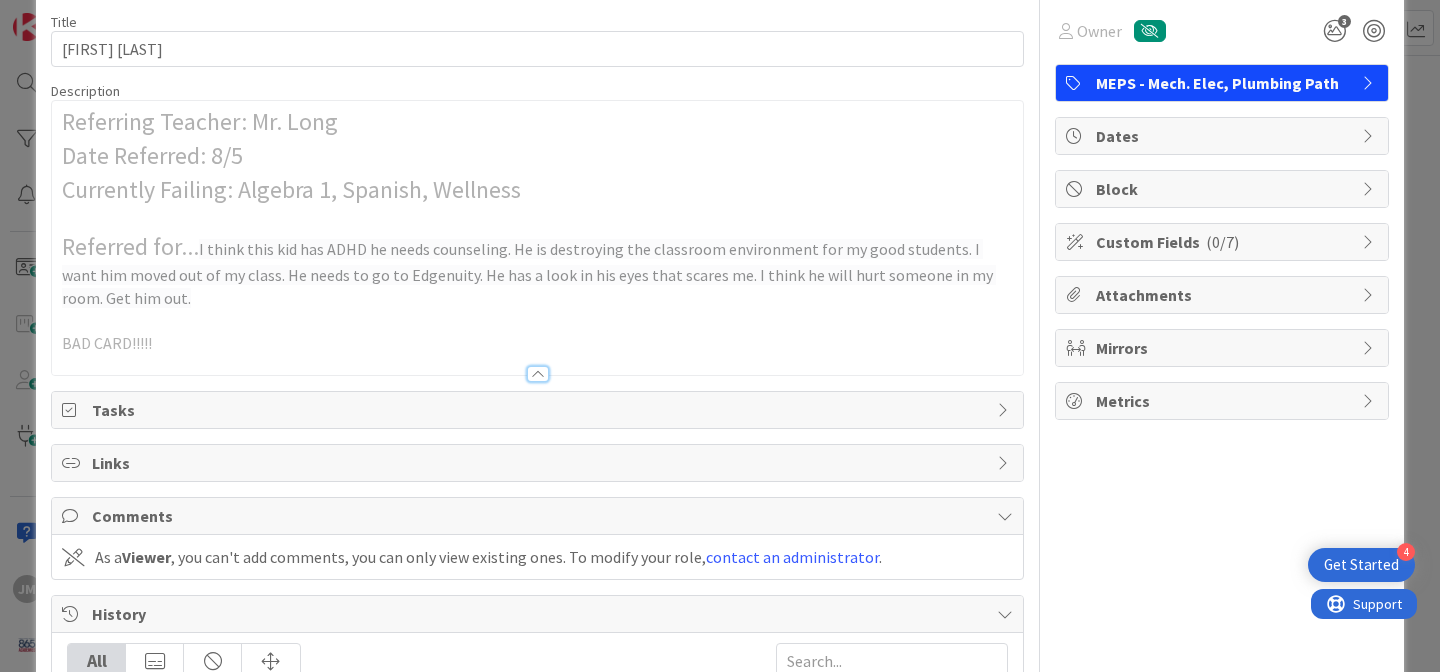 scroll, scrollTop: 0, scrollLeft: 0, axis: both 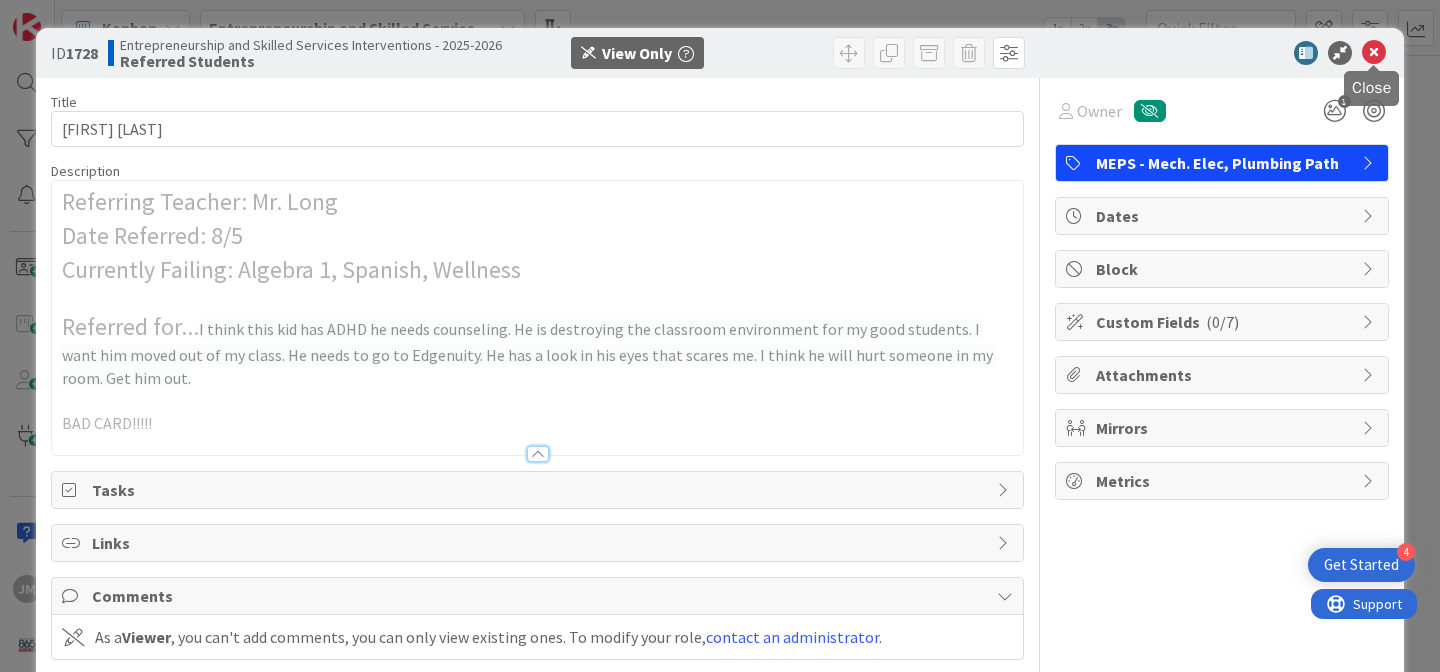 click at bounding box center [1374, 53] 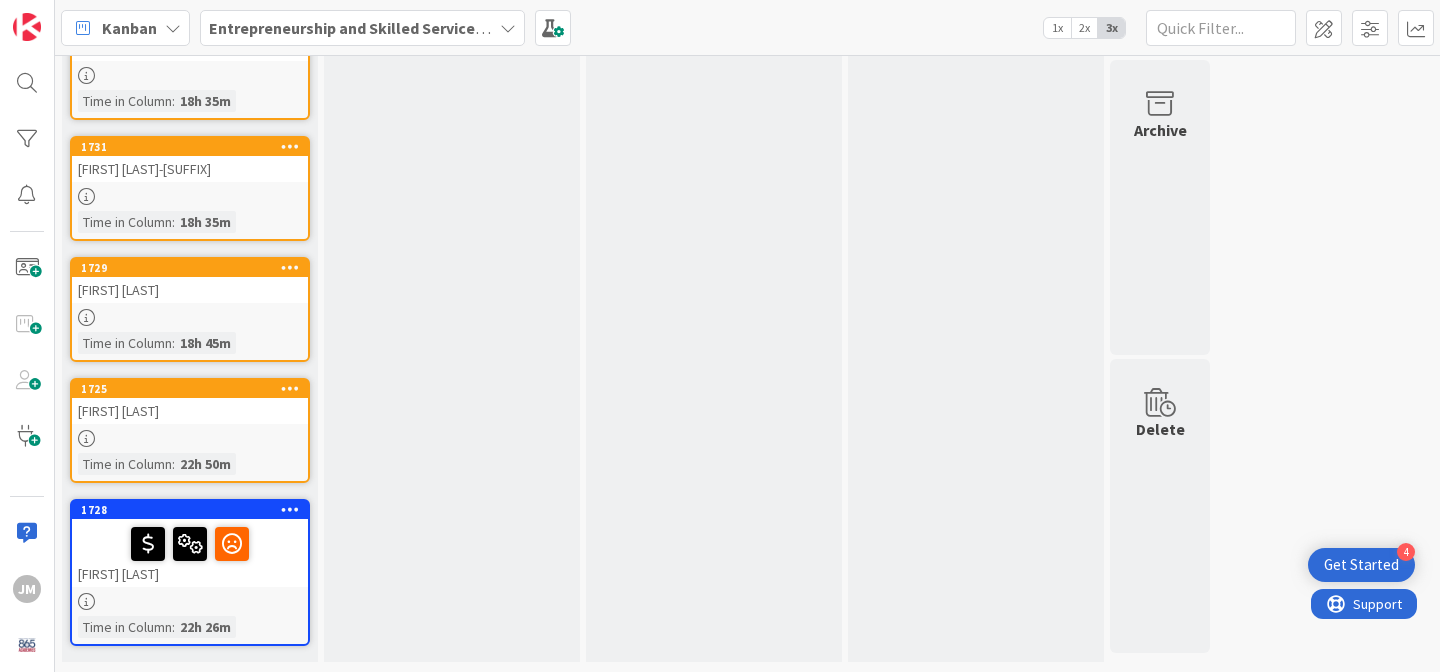 scroll, scrollTop: 0, scrollLeft: 0, axis: both 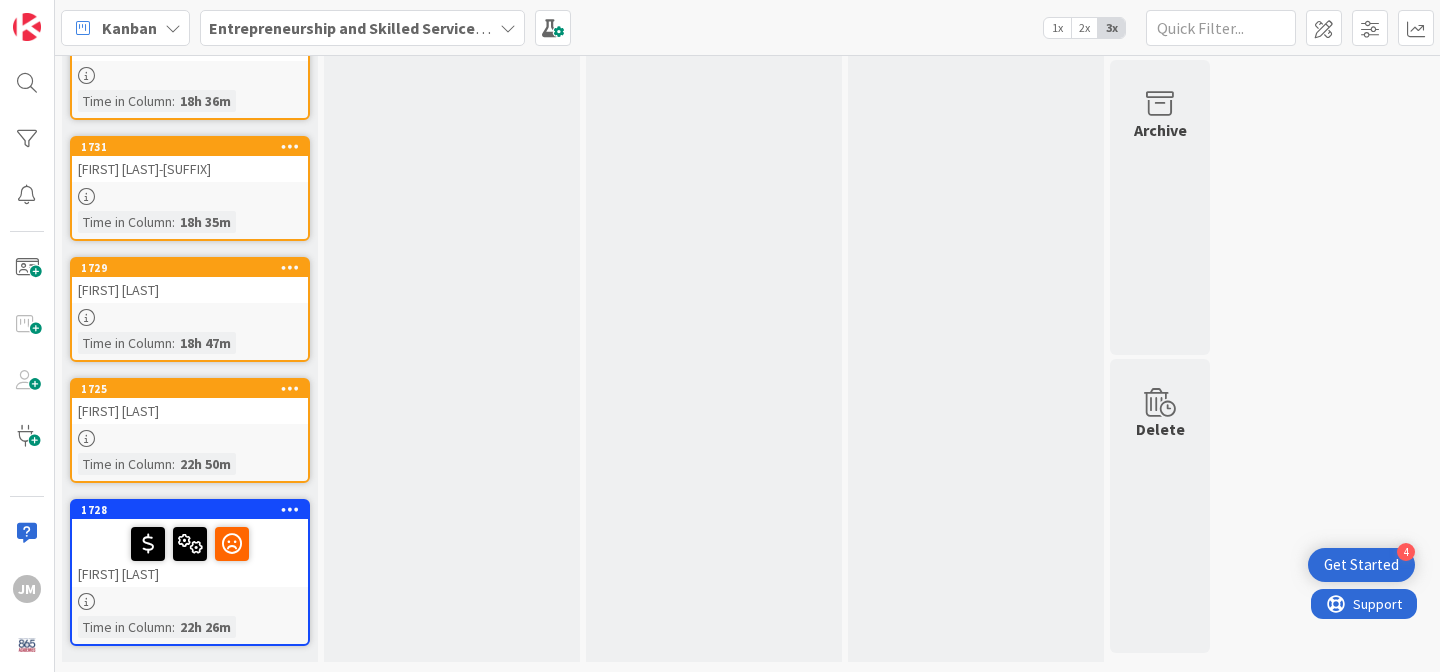 click on "[FIRST] [LAST]" at bounding box center (190, 553) 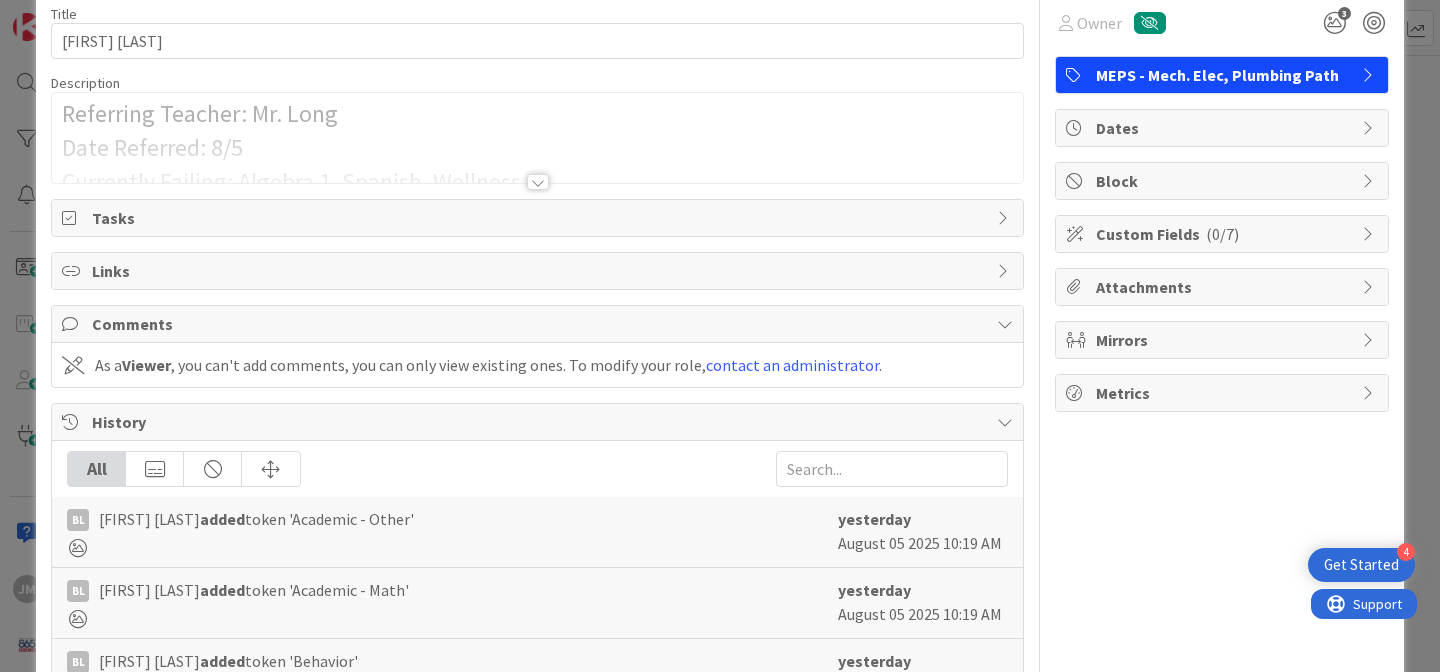 scroll, scrollTop: 96, scrollLeft: 0, axis: vertical 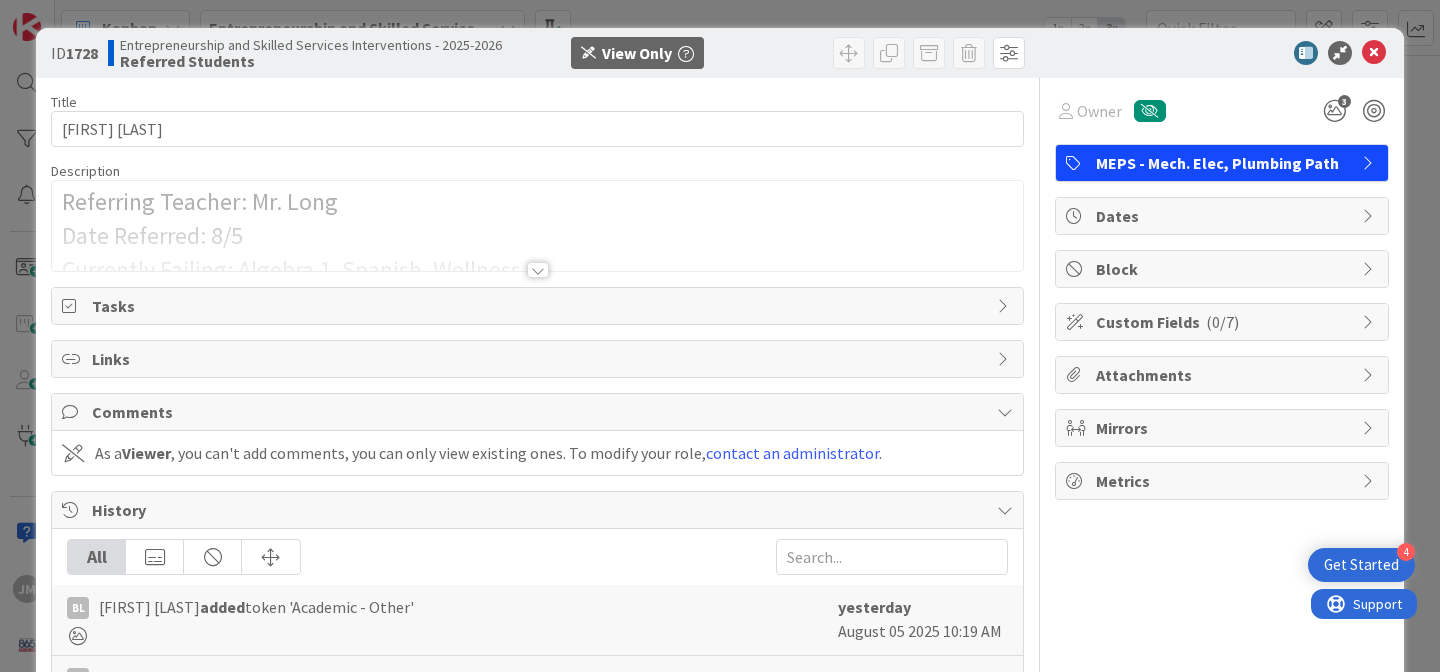 click at bounding box center (538, 270) 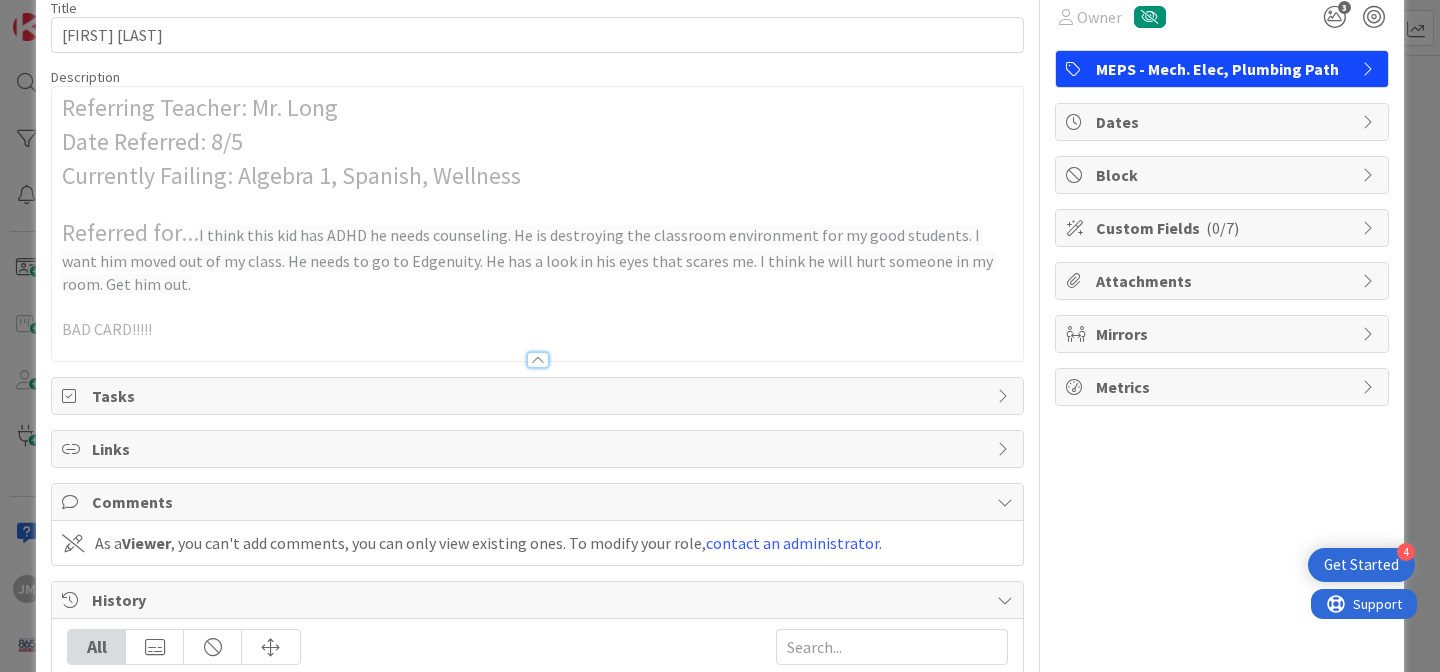 scroll, scrollTop: 0, scrollLeft: 0, axis: both 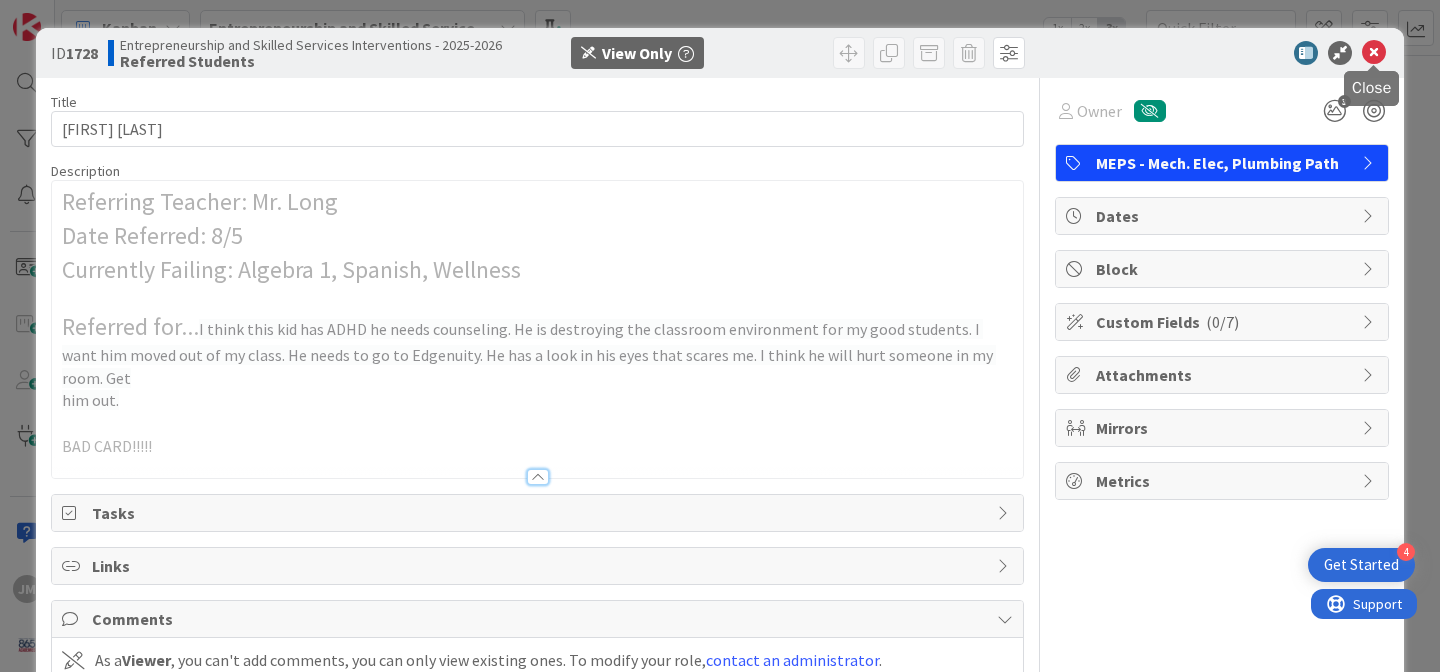click at bounding box center (1374, 53) 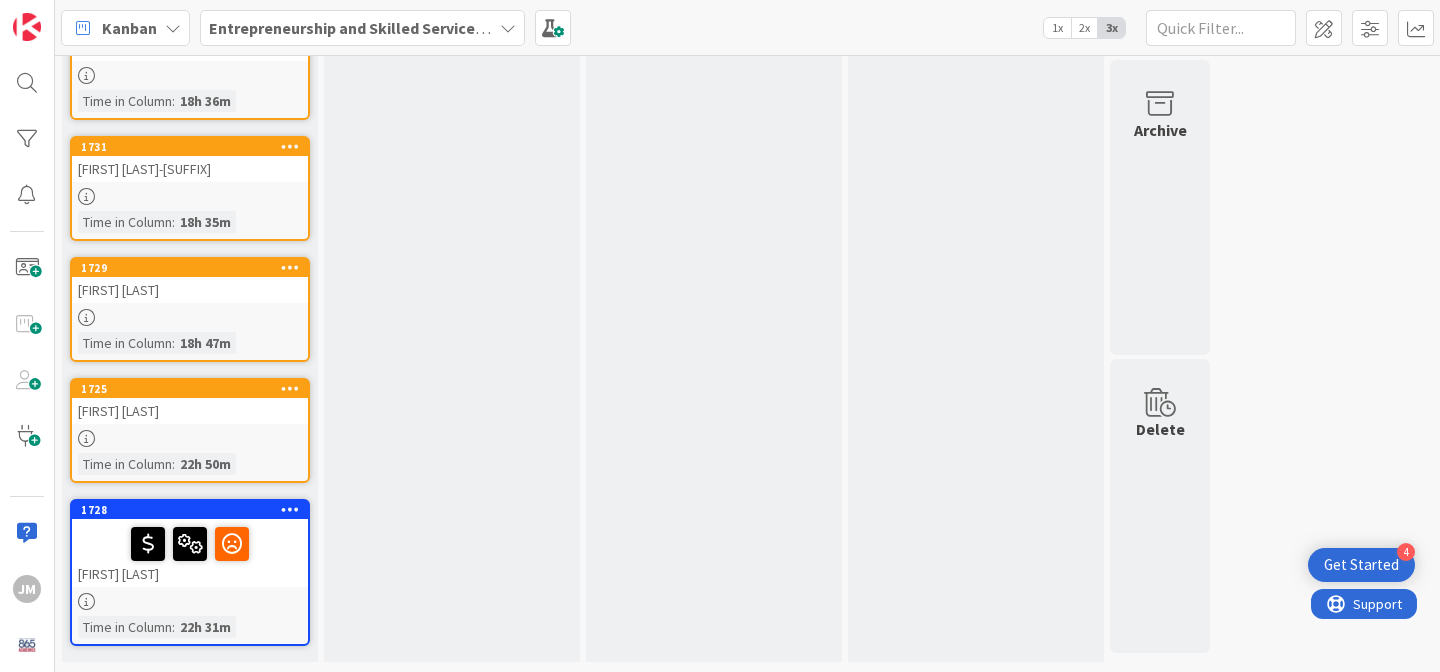 scroll, scrollTop: 0, scrollLeft: 0, axis: both 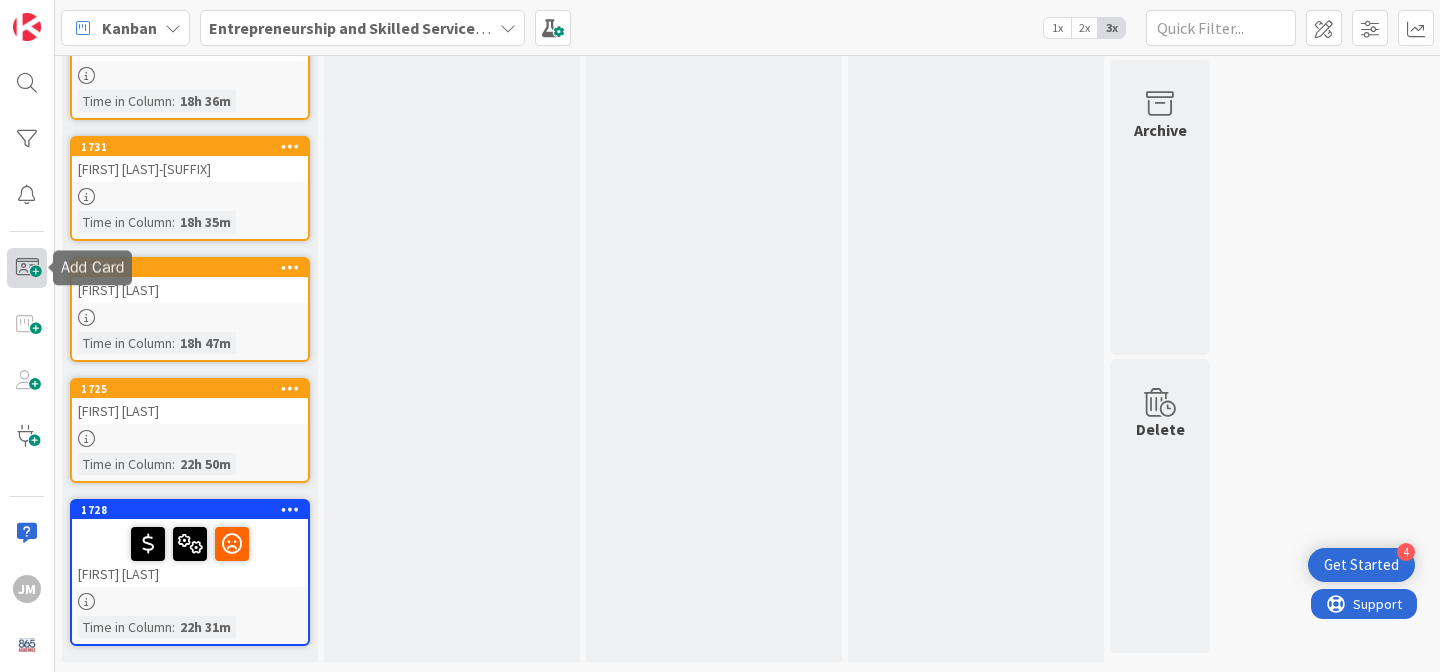 click at bounding box center [27, 268] 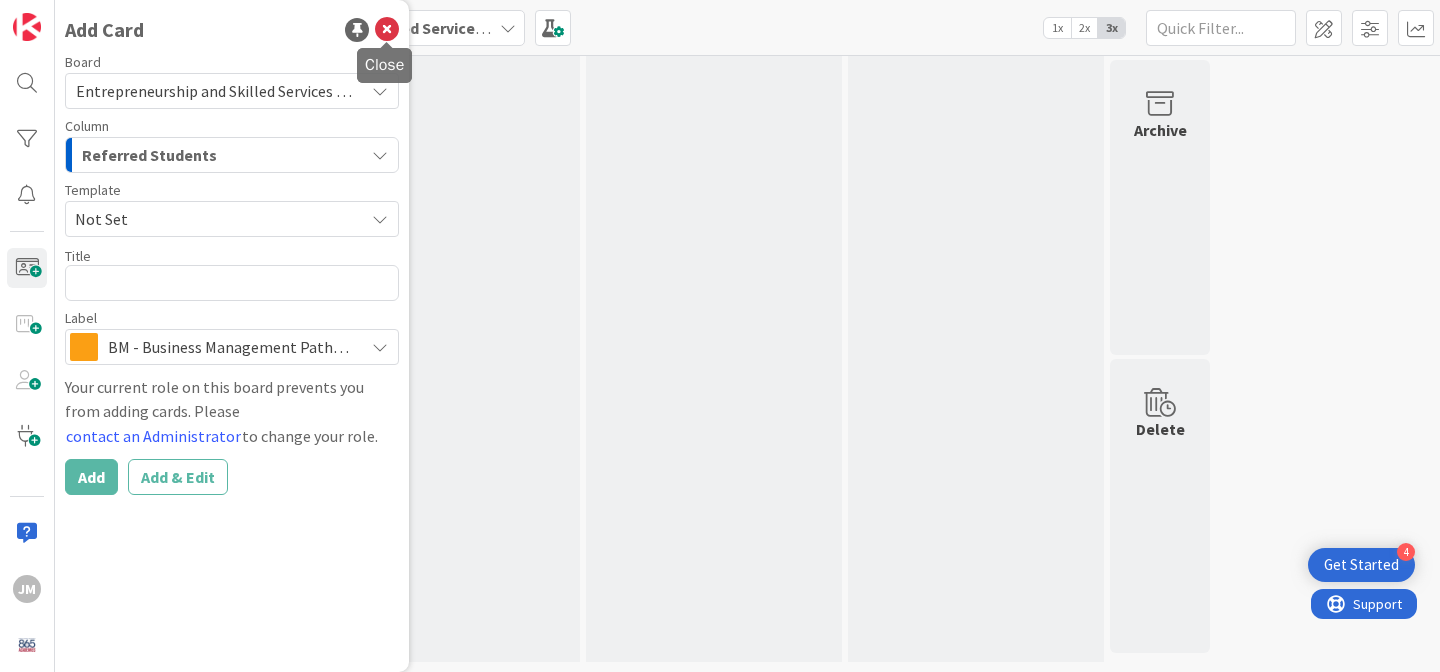 click at bounding box center (387, 30) 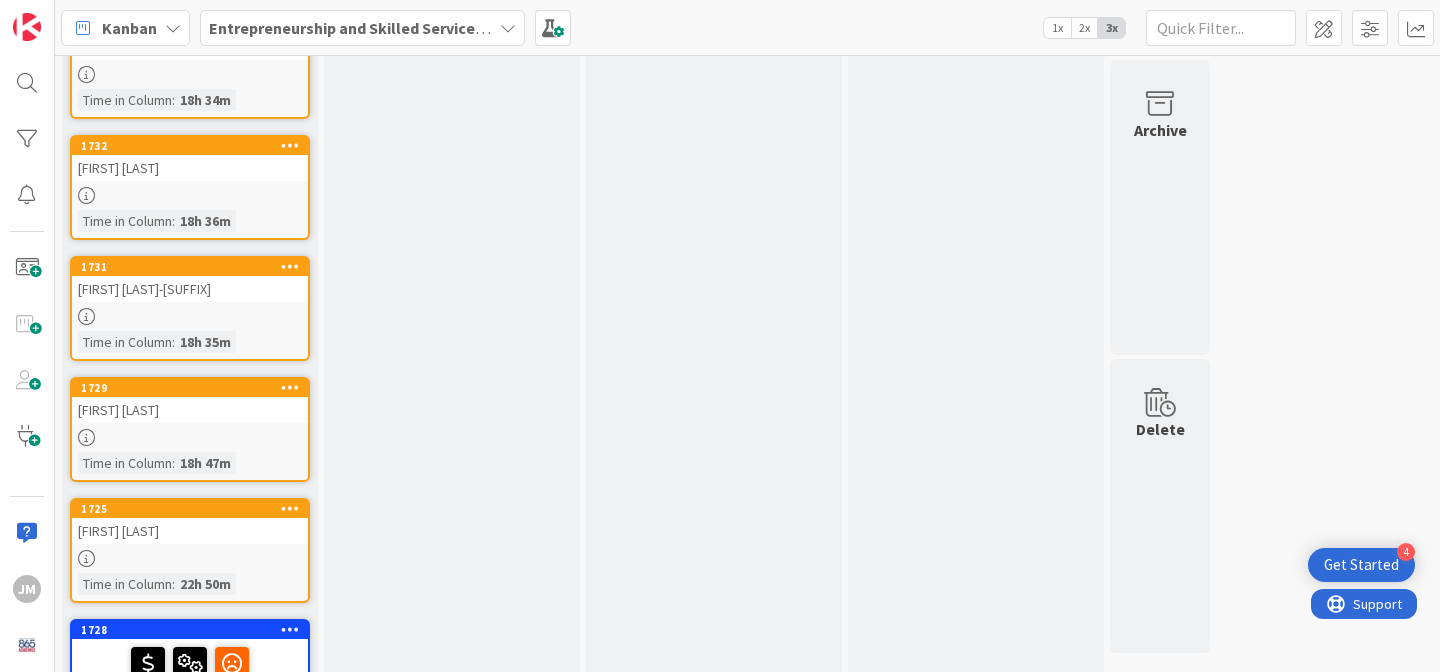 scroll, scrollTop: 397, scrollLeft: 0, axis: vertical 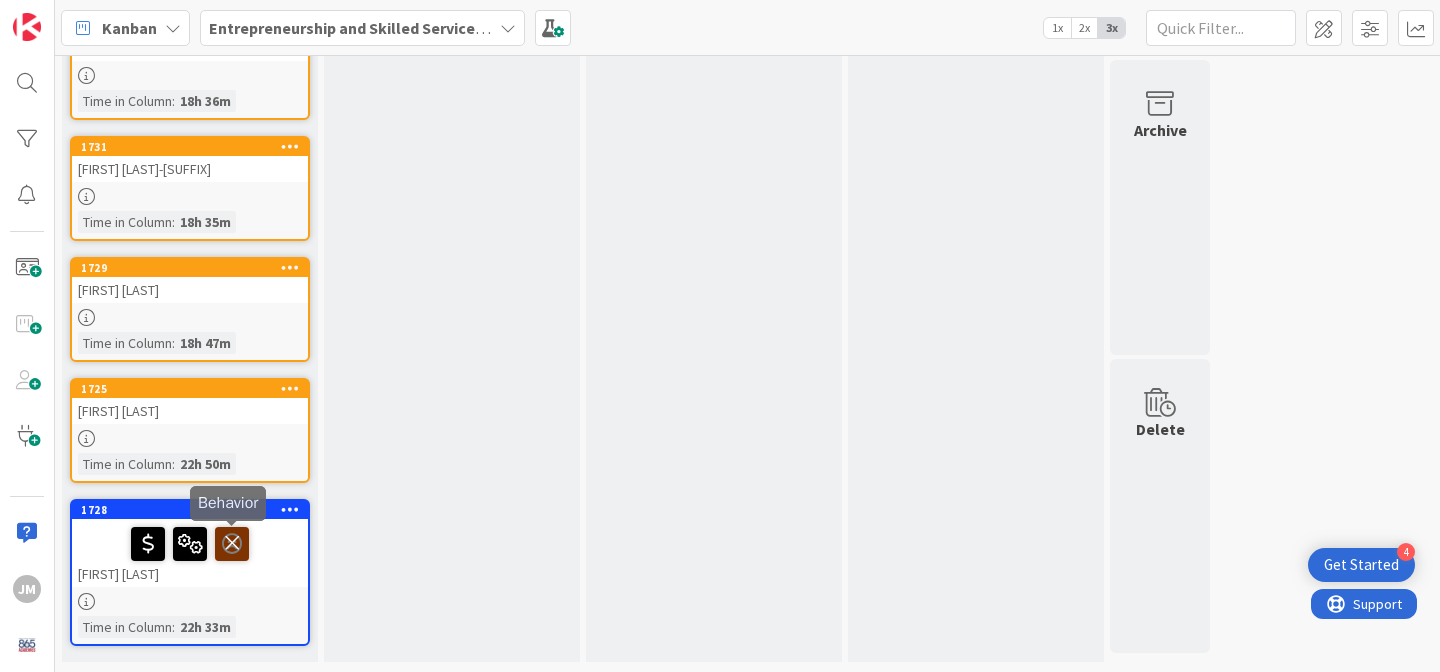 click at bounding box center [232, 543] 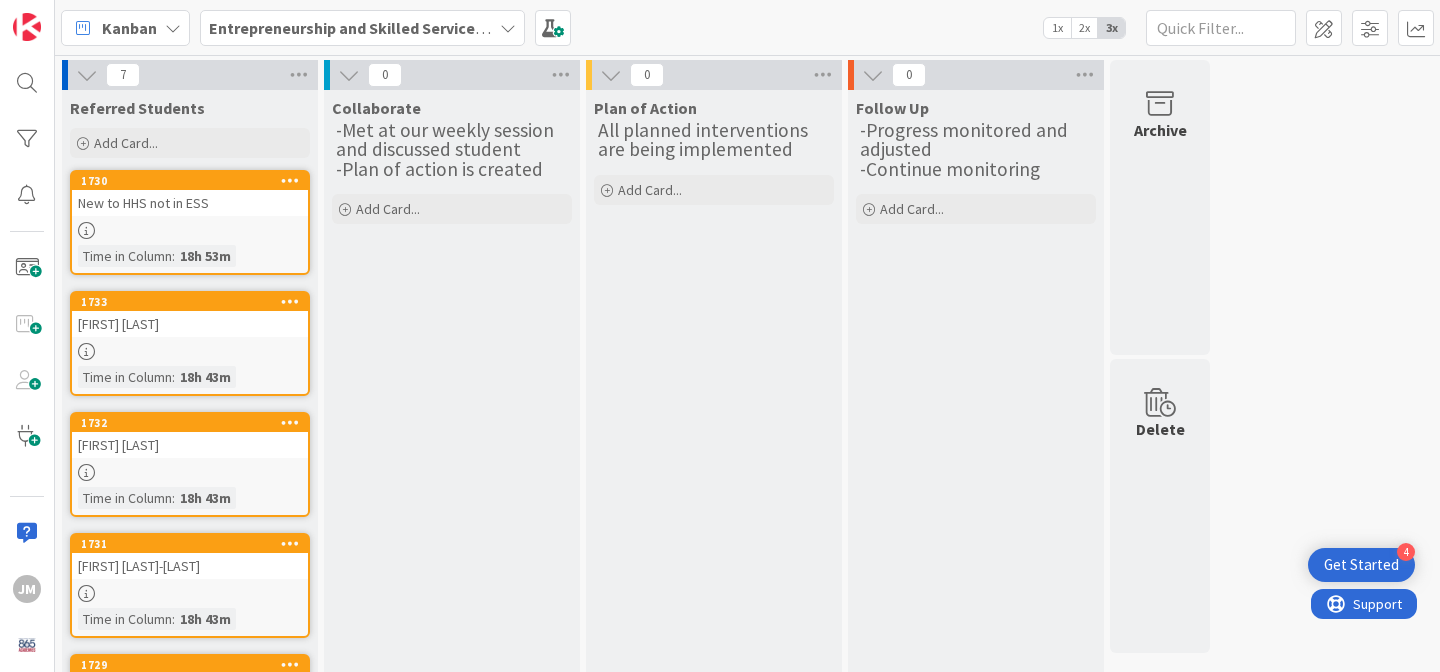 scroll, scrollTop: 0, scrollLeft: 0, axis: both 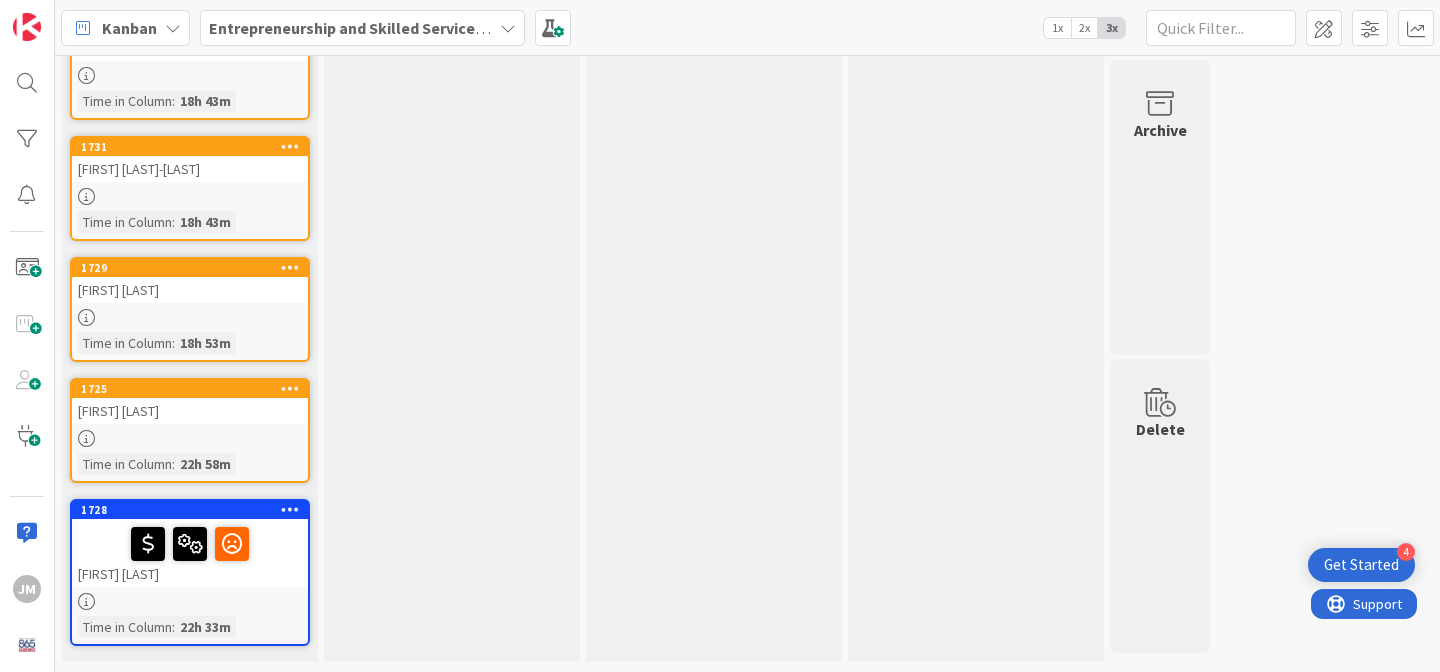 click on "[FIRST] [LAST]" at bounding box center [190, 553] 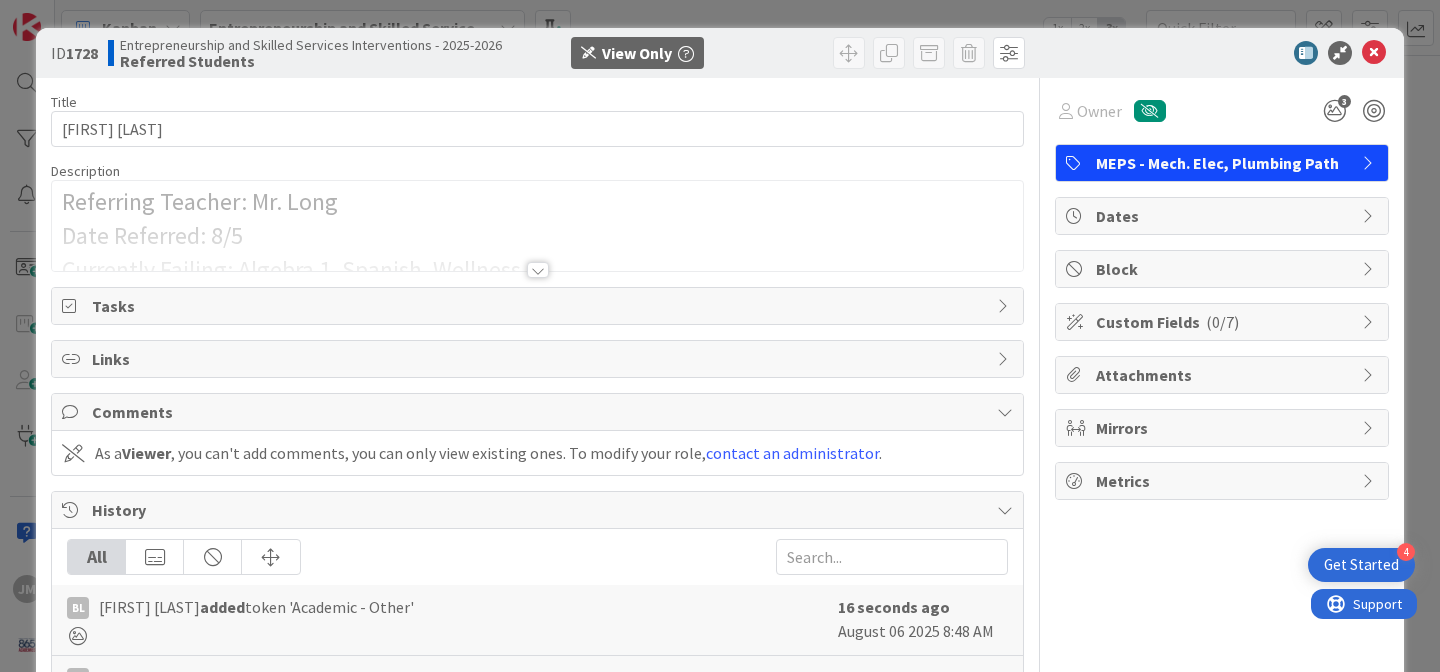scroll, scrollTop: 0, scrollLeft: 0, axis: both 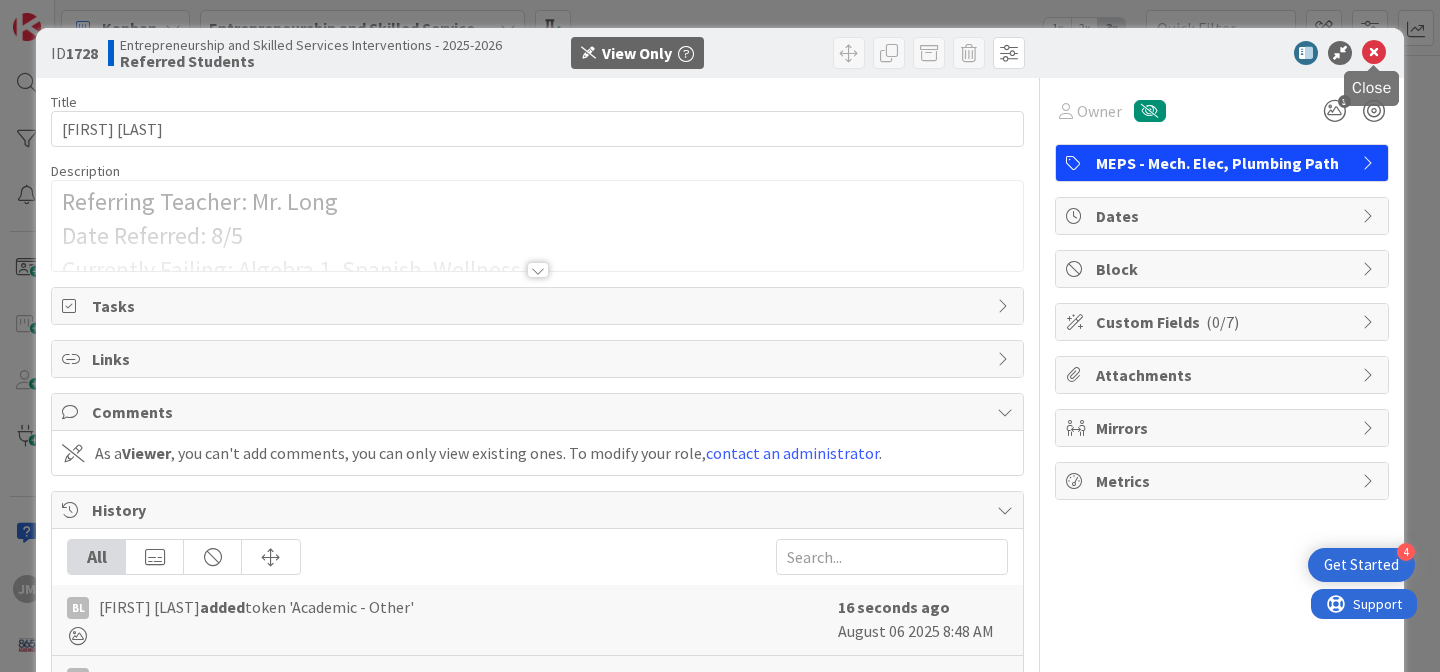click at bounding box center (1374, 53) 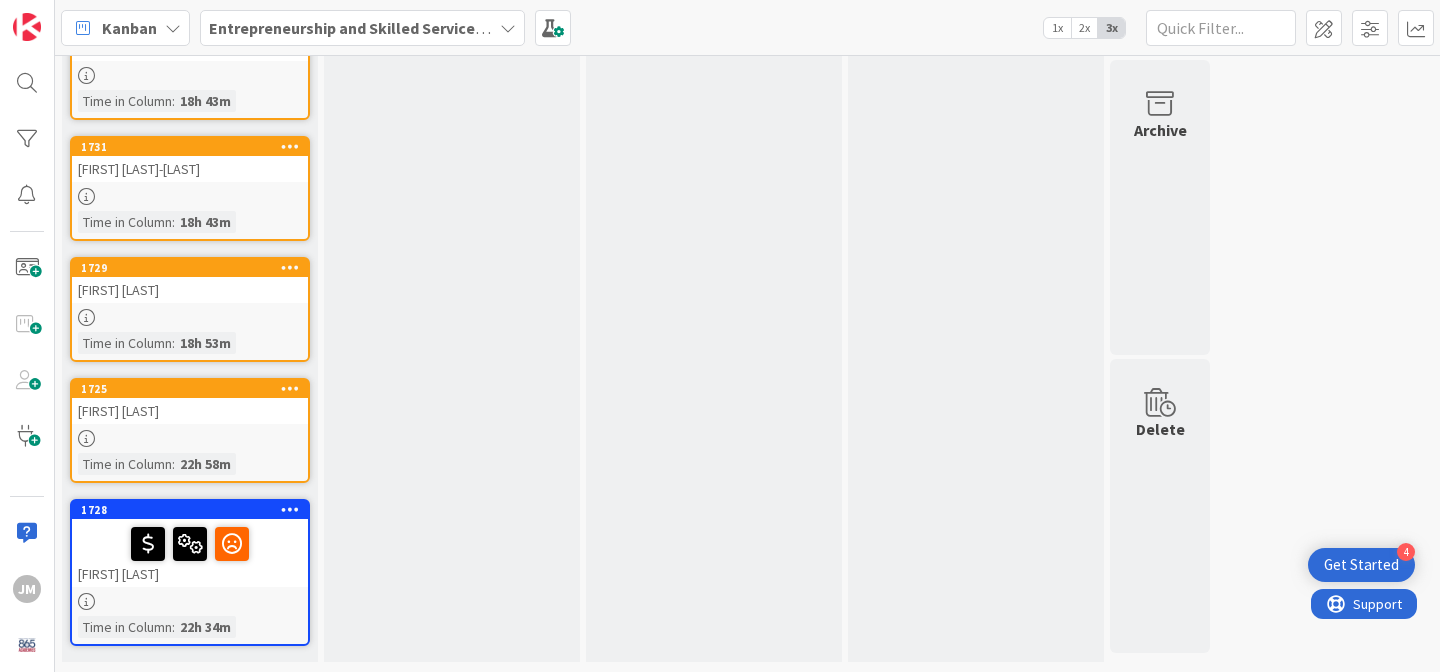 scroll, scrollTop: 0, scrollLeft: 0, axis: both 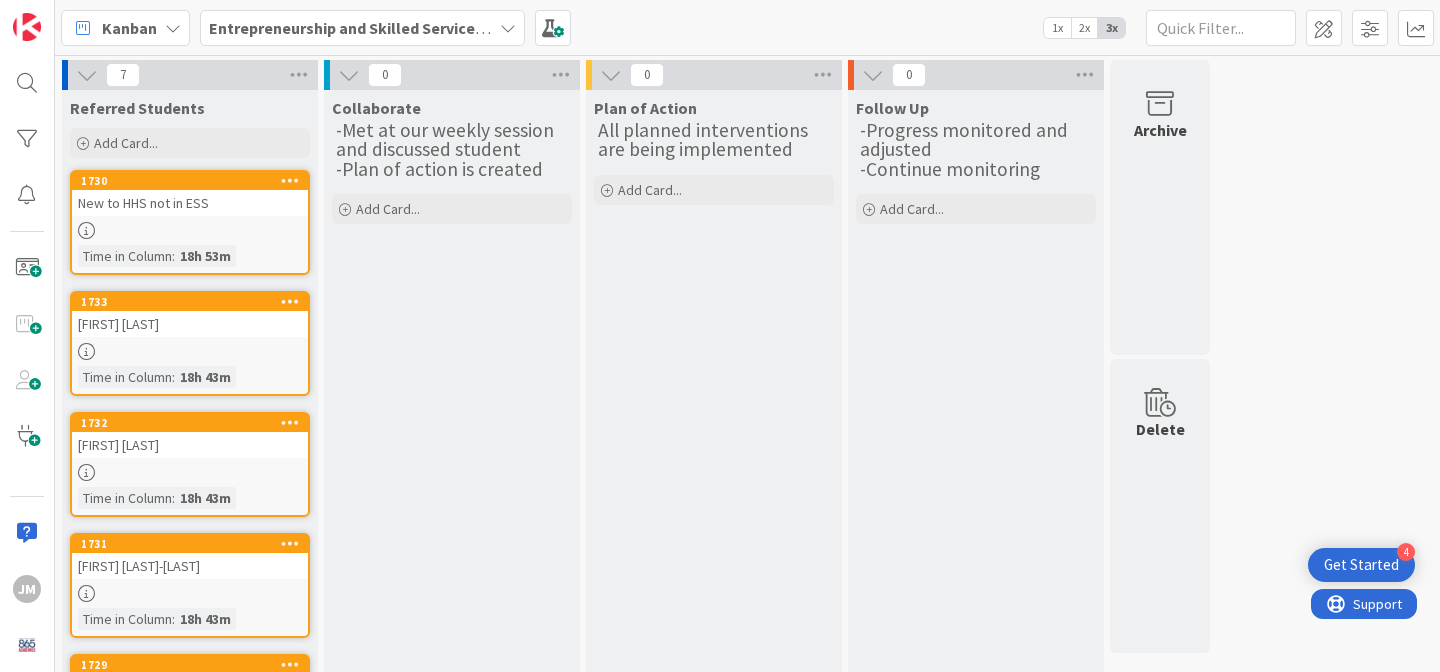 click on "New to HHS not in ESS" at bounding box center (190, 203) 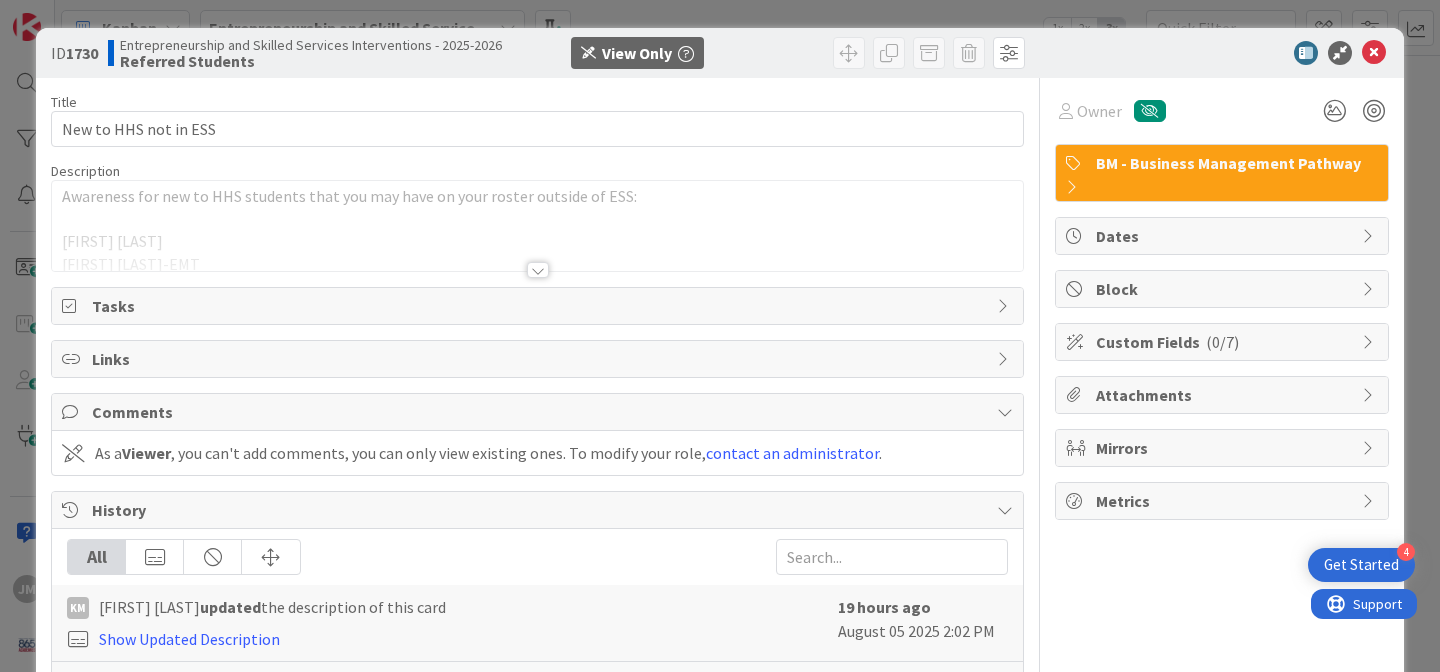 scroll, scrollTop: 0, scrollLeft: 0, axis: both 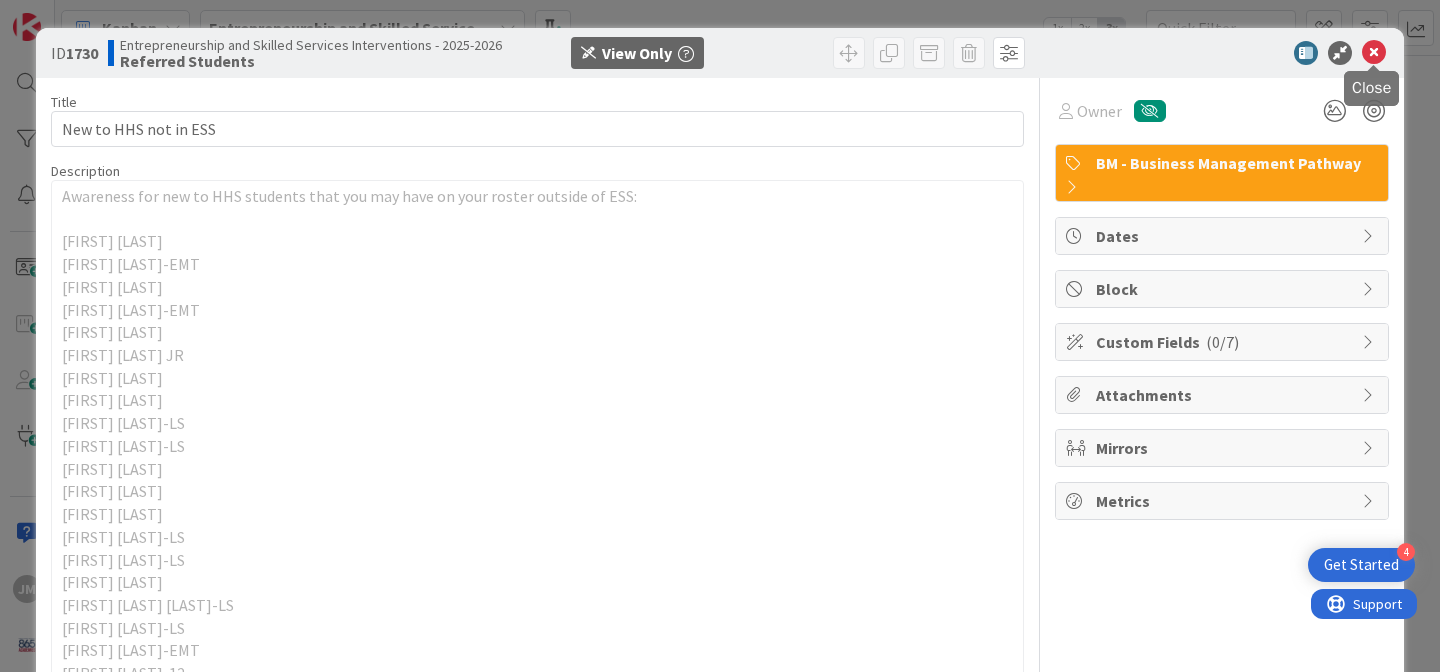 click at bounding box center (1374, 53) 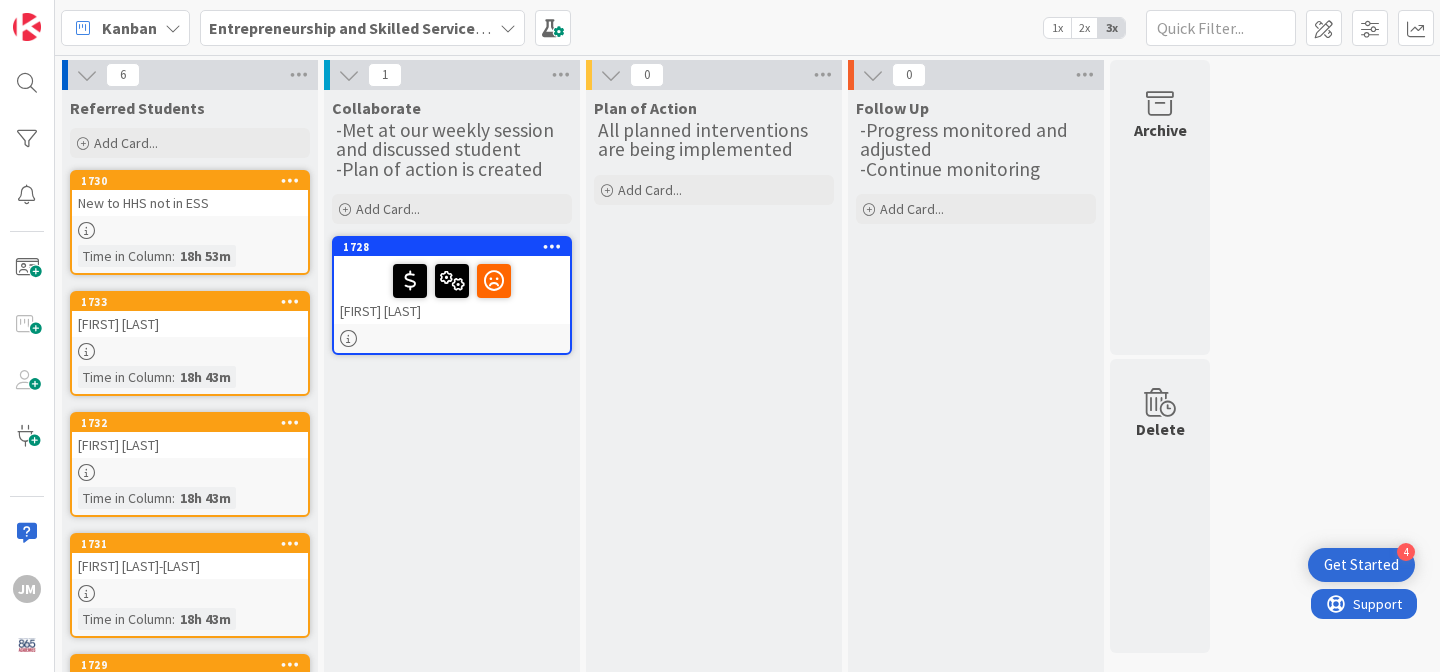 scroll, scrollTop: 0, scrollLeft: 0, axis: both 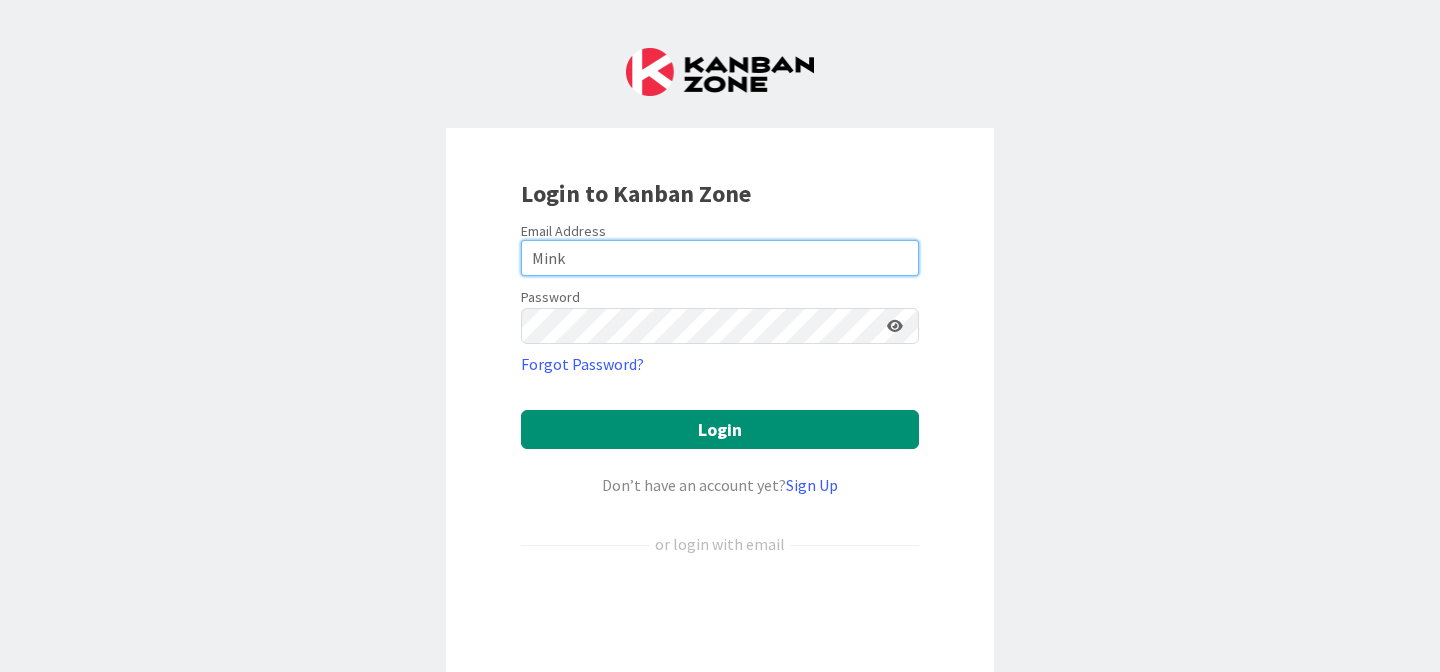 click on "Mink" at bounding box center (720, 258) 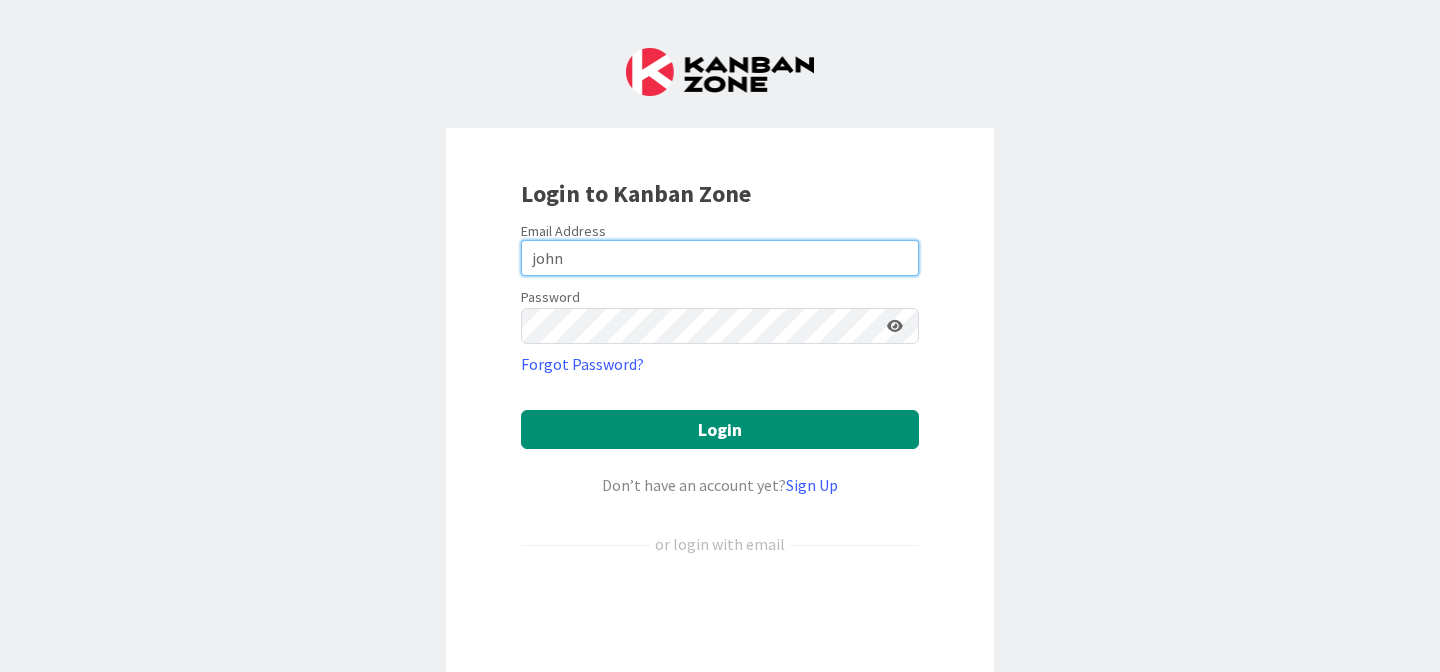 type on "john.mink@knoxschools.org" 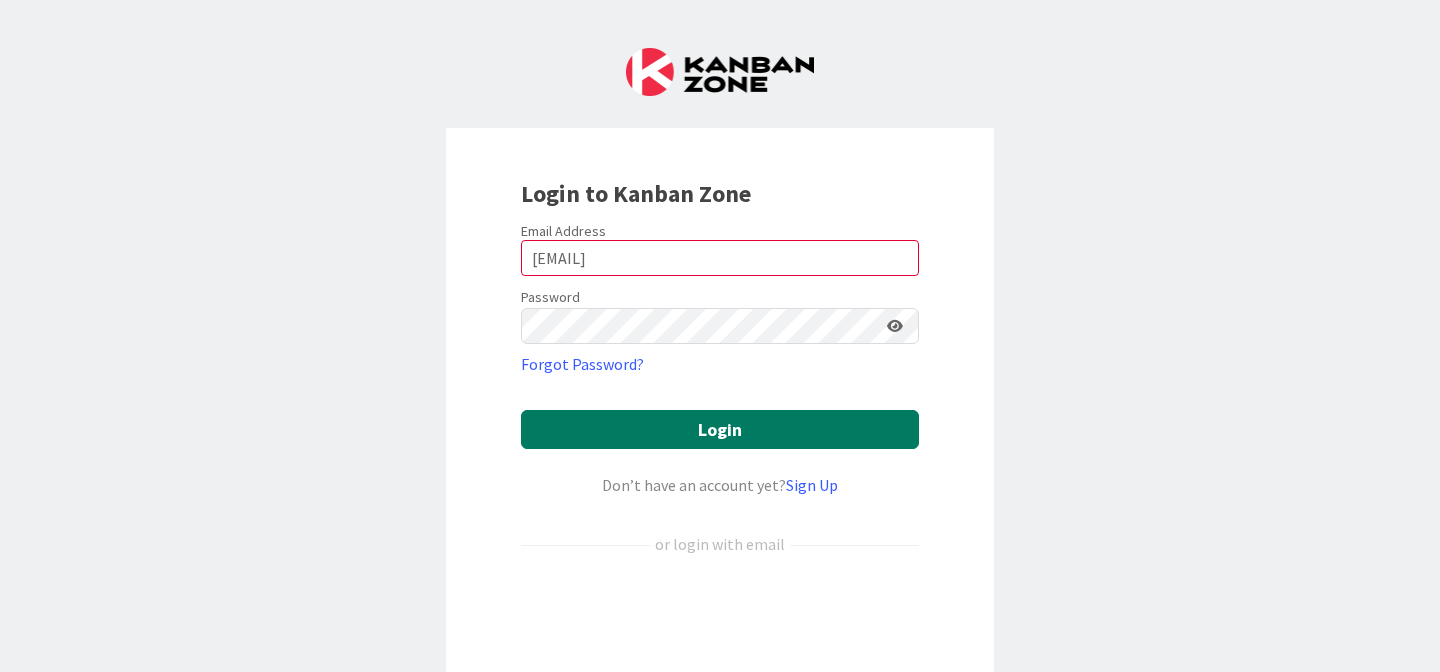 click on "Login" at bounding box center [720, 429] 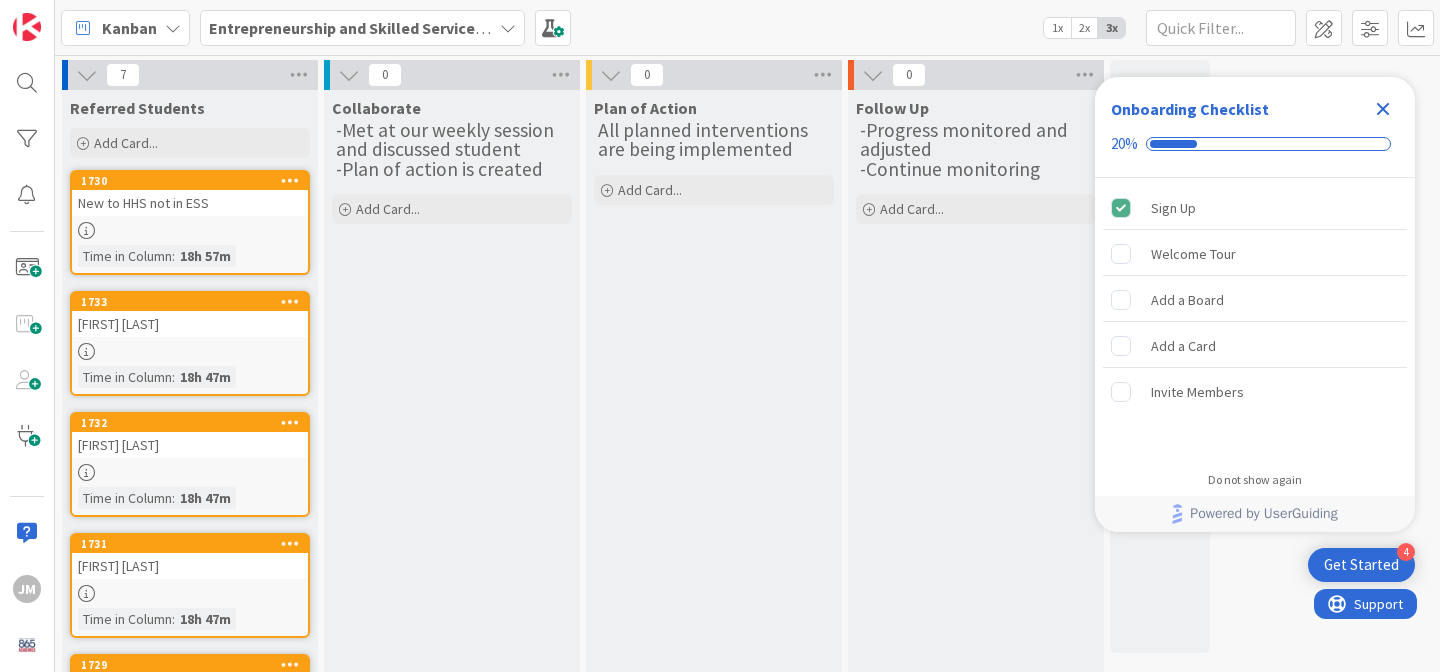 scroll, scrollTop: 0, scrollLeft: 0, axis: both 